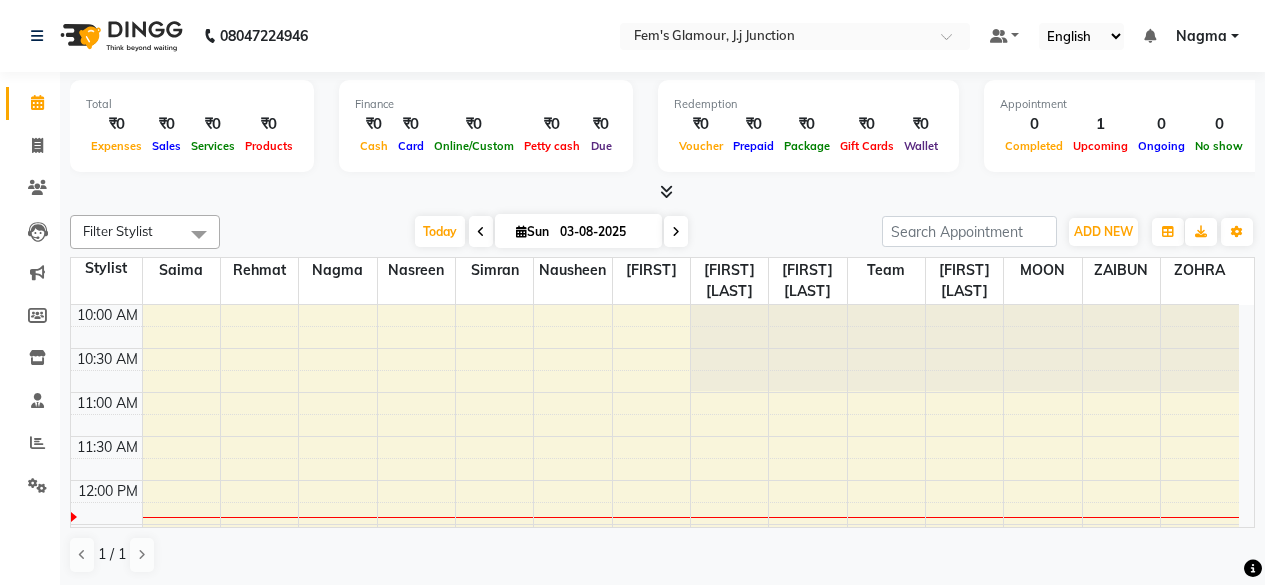 scroll, scrollTop: 0, scrollLeft: 0, axis: both 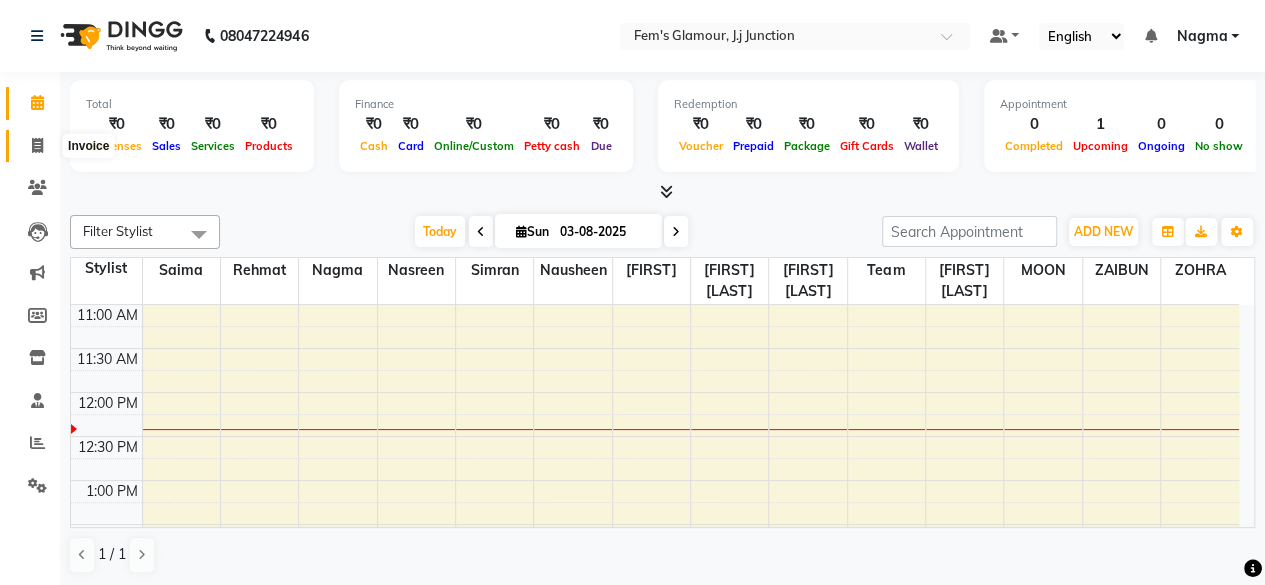click 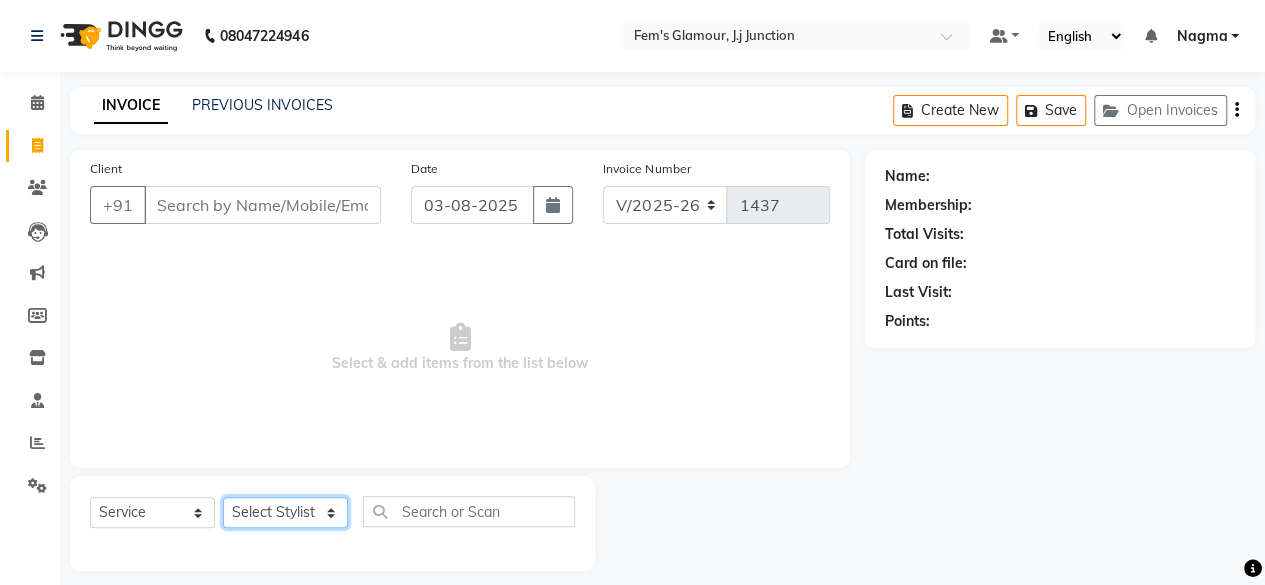 click on "Select Stylist [FIRST] [LAST] [LAST] [LAST] [LAST] [LAST] [LAST] [LAST] [LAST] [LAST] [LAST] [LAST] [LAST] [LAST] [LAST] [LAST] [LAST]" 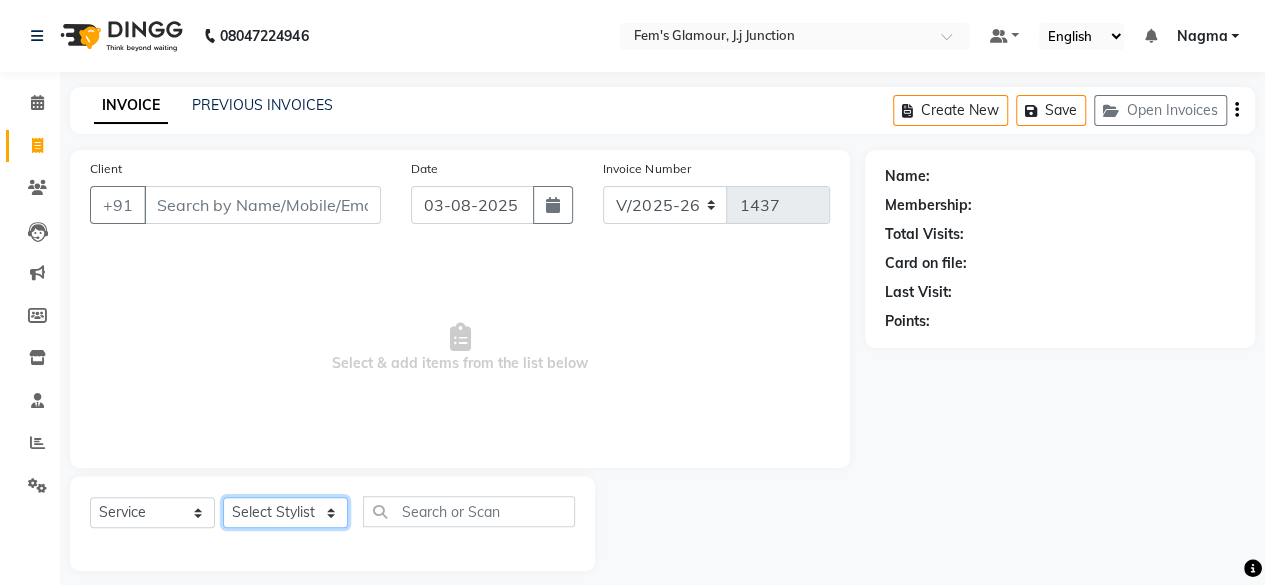 select on "78083" 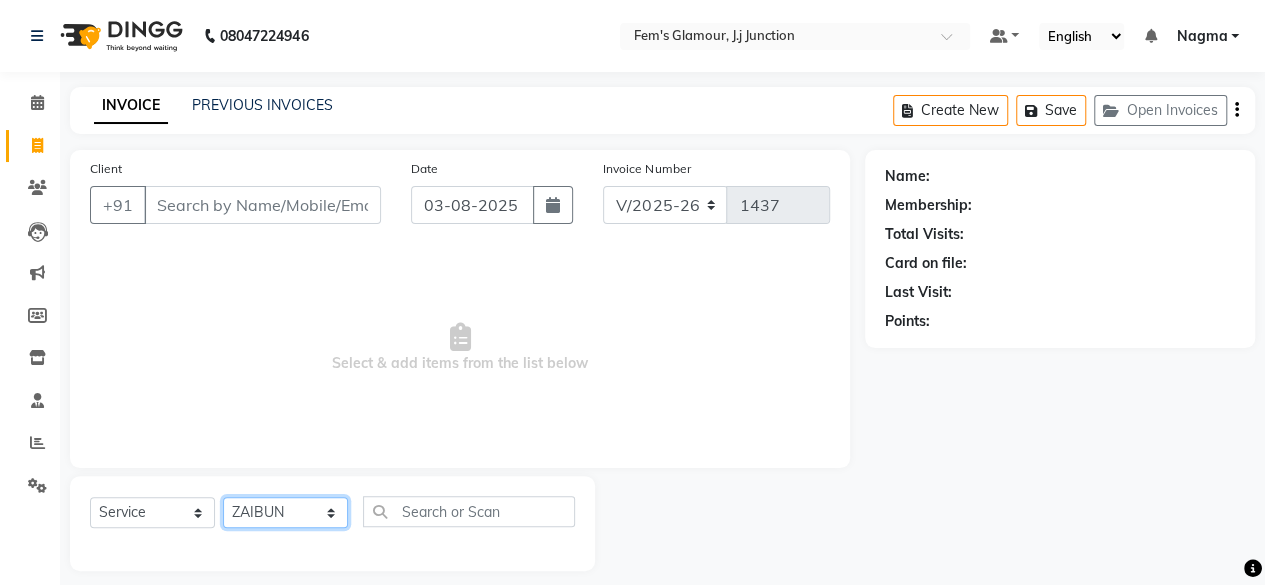 click on "Select Stylist [FIRST] [LAST] [LAST] [LAST] [LAST] [LAST] [LAST] [LAST] [LAST] [LAST] [LAST] [LAST] [LAST] [LAST] [LAST] [LAST] [LAST]" 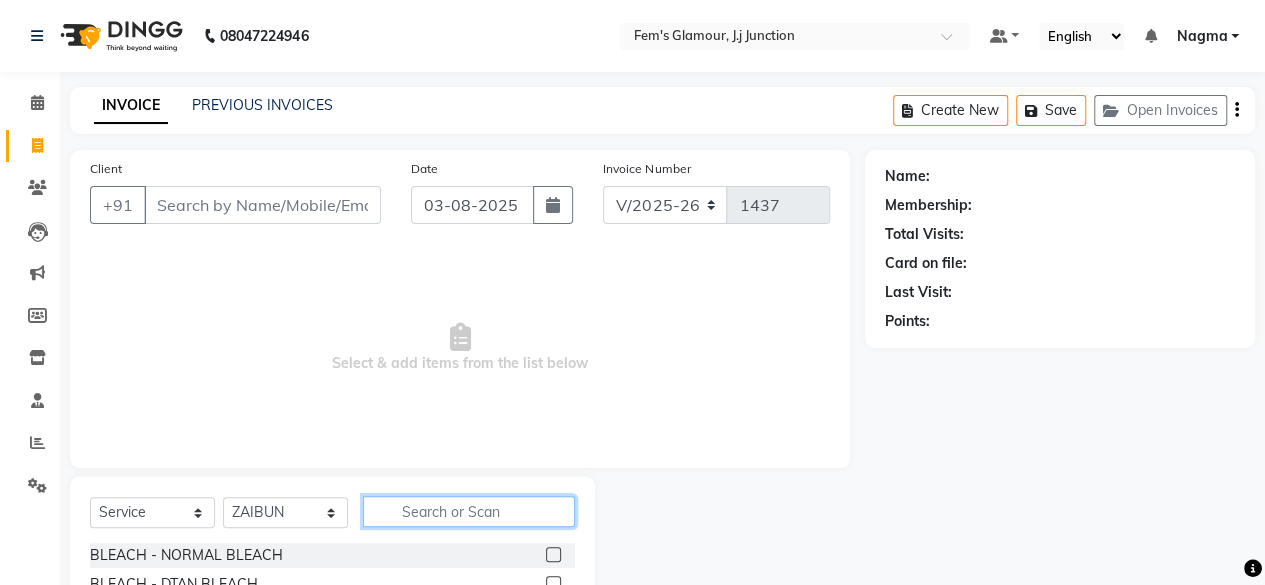 click 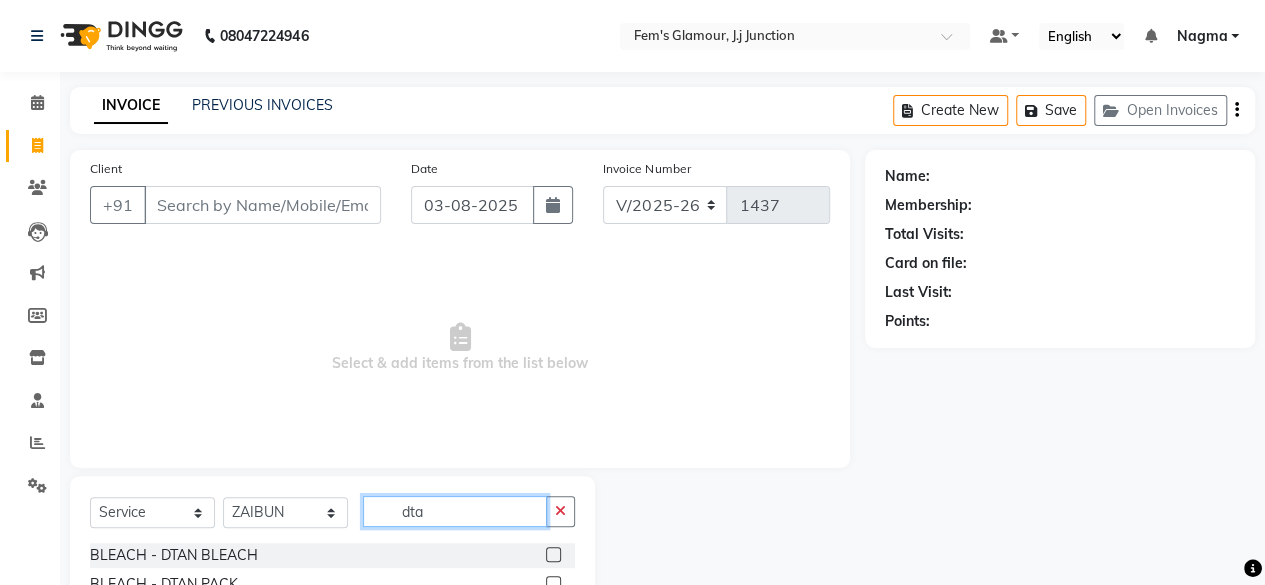 type on "dta" 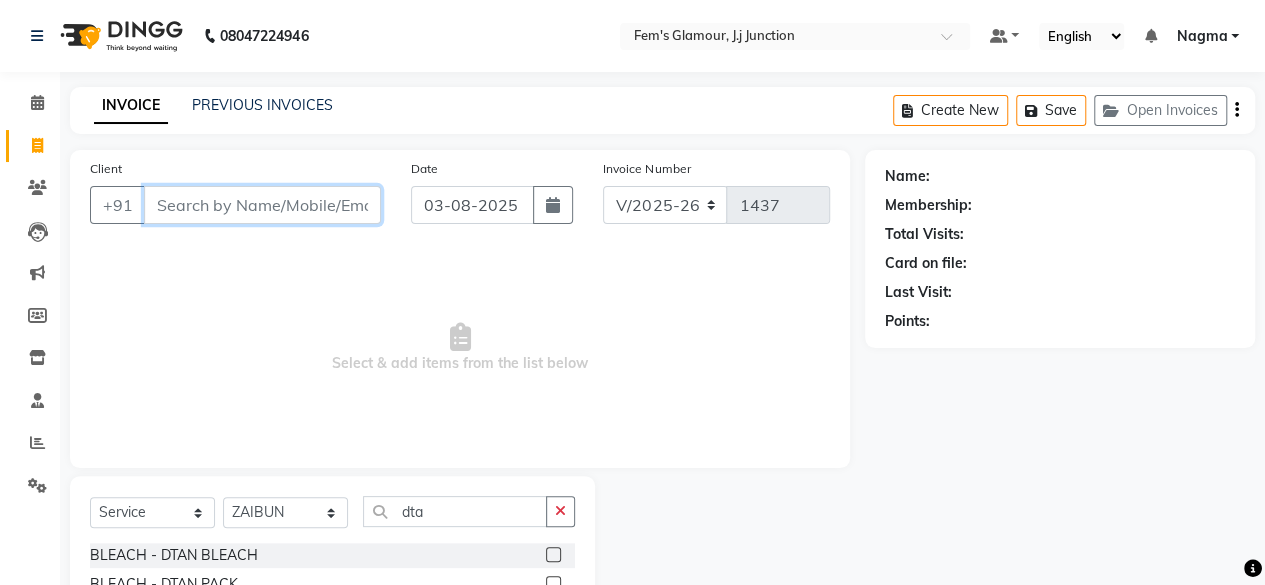 click on "Client" at bounding box center (262, 205) 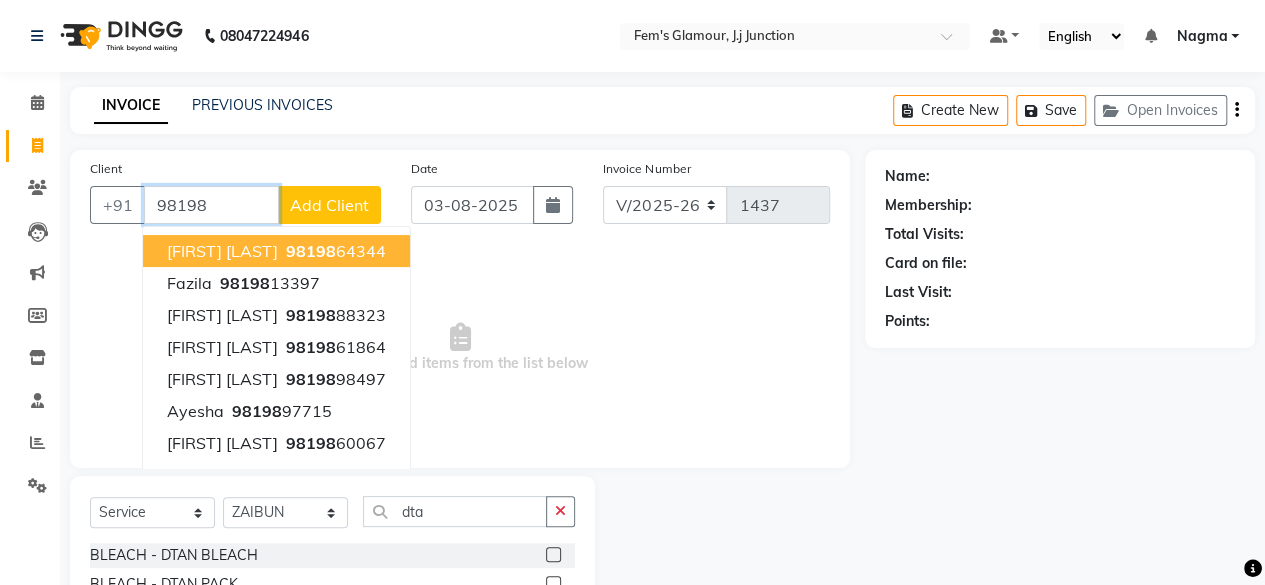 click on "[PHONE]" at bounding box center (334, 251) 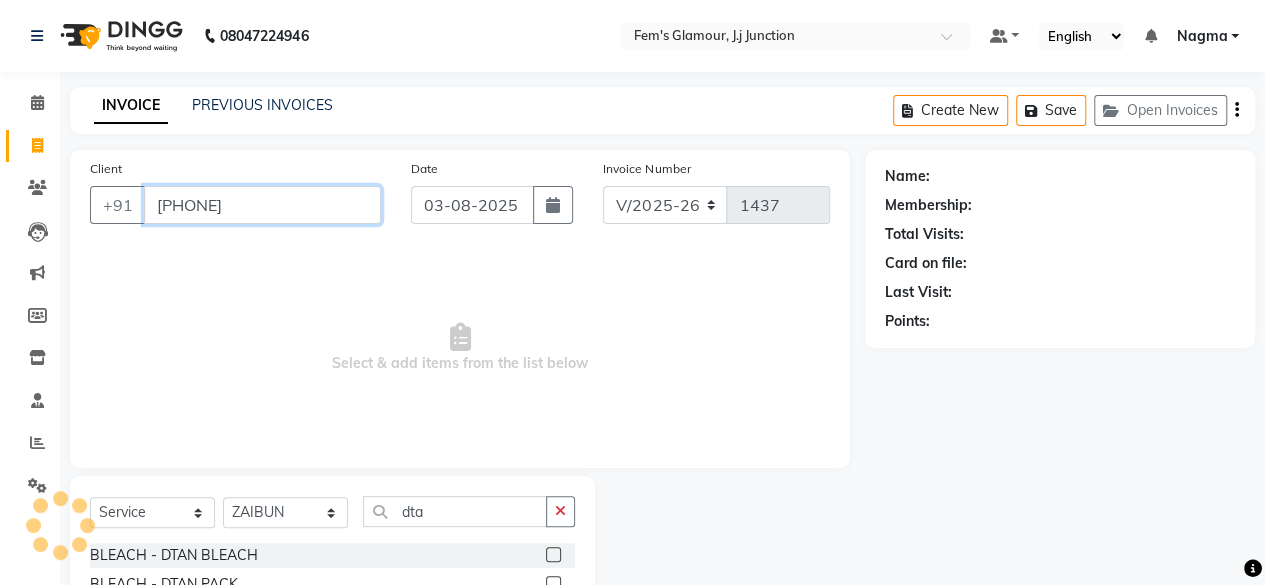 type on "[PHONE]" 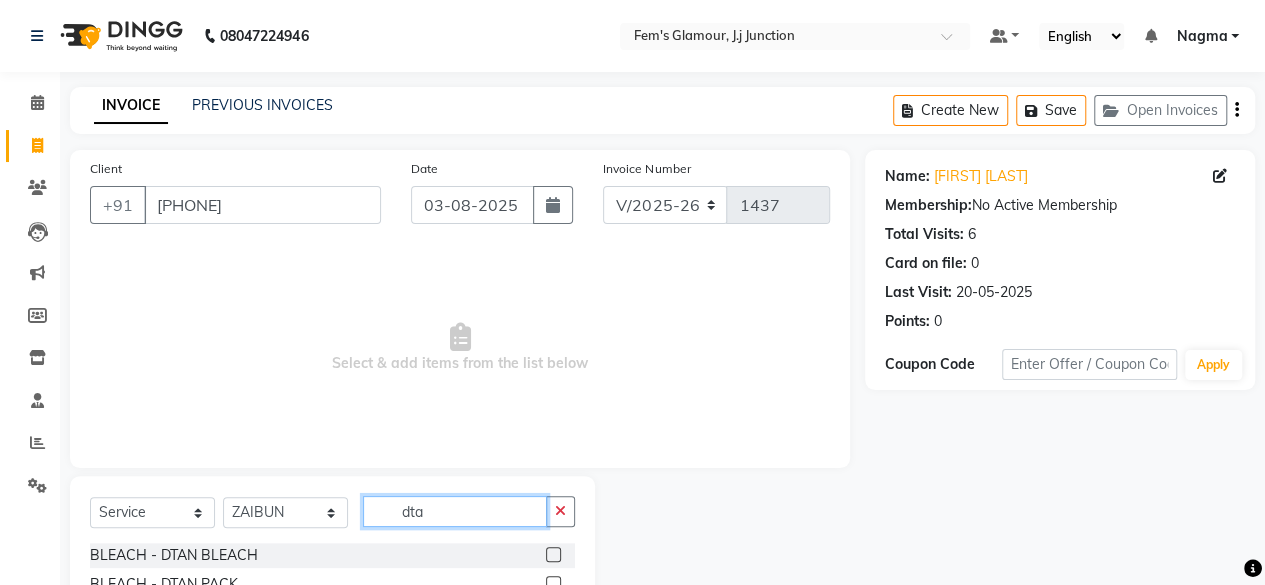 click on "dta" 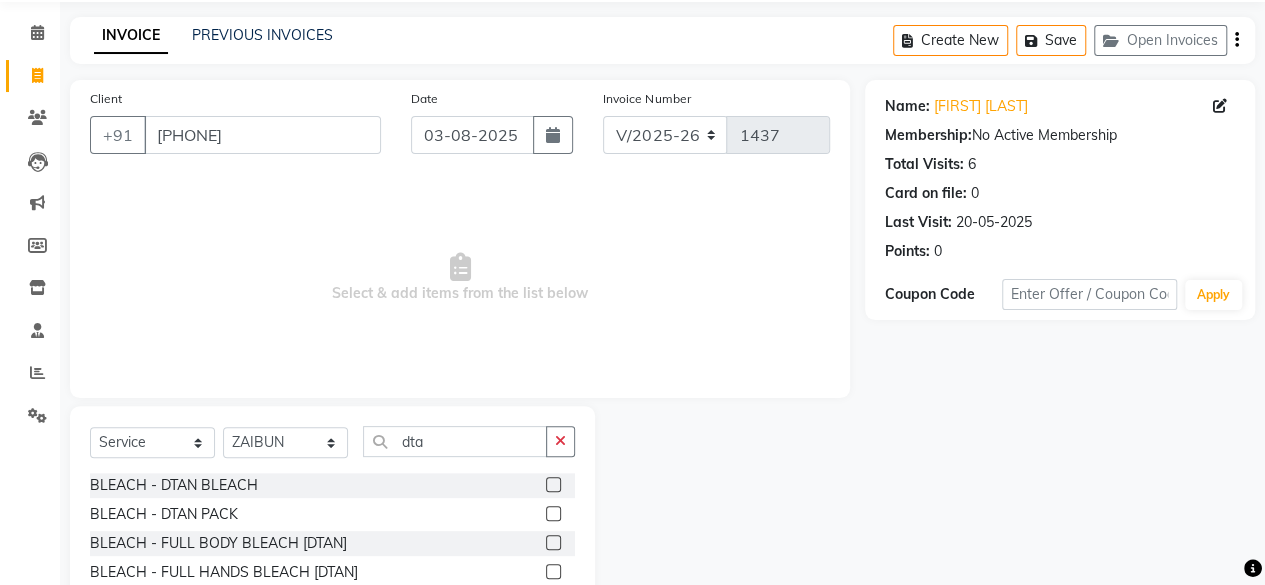 click 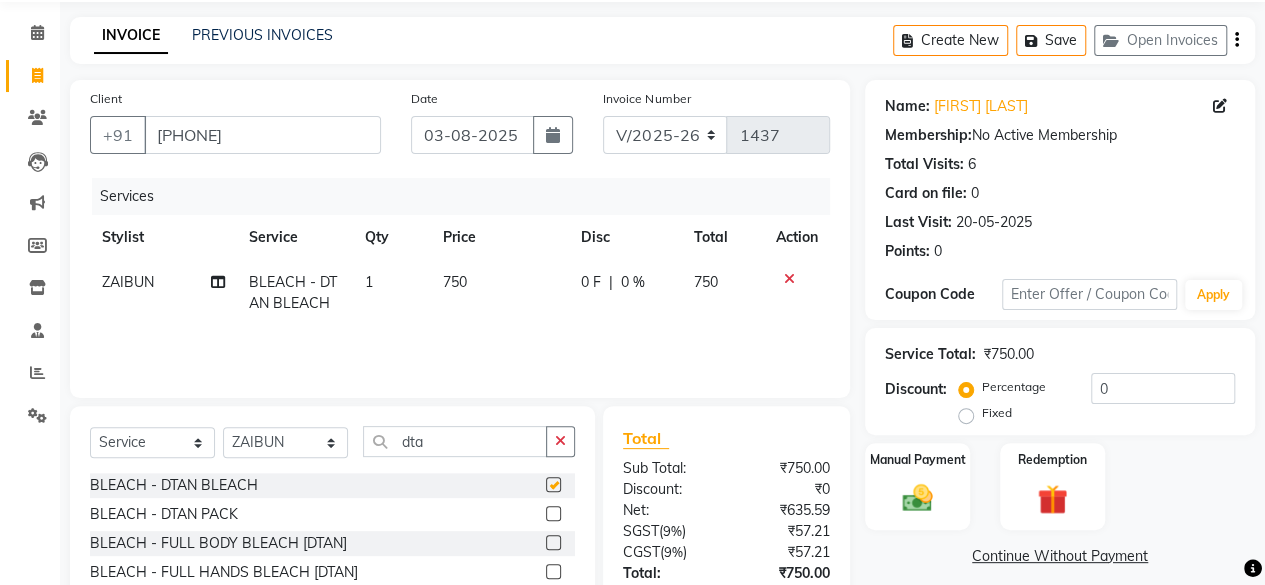 checkbox on "false" 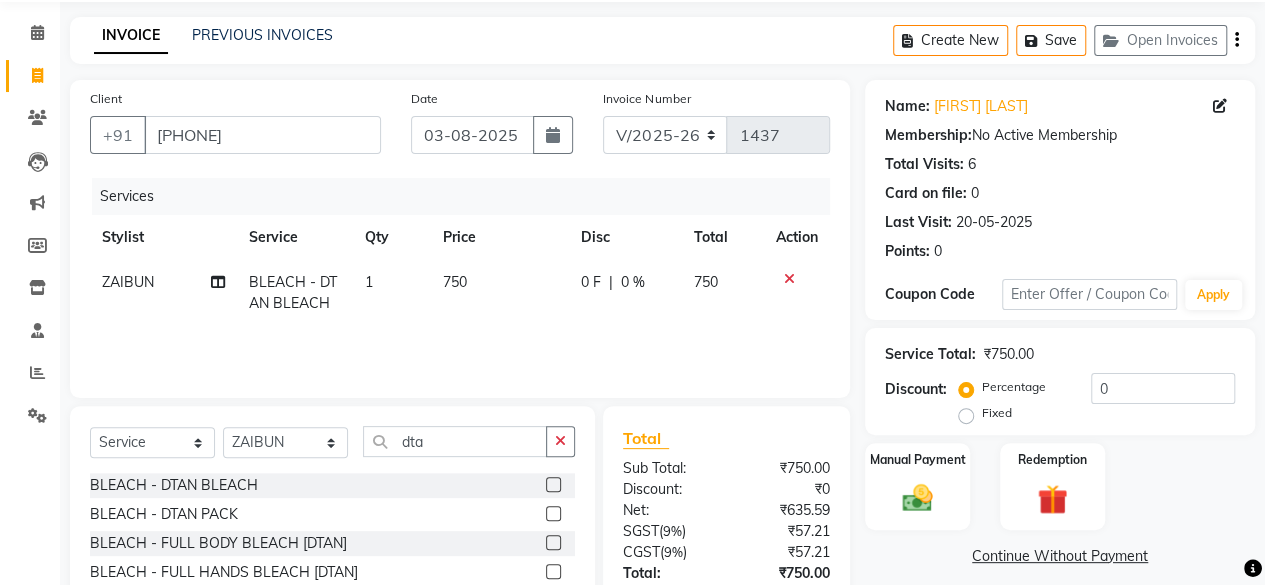 click on "750" 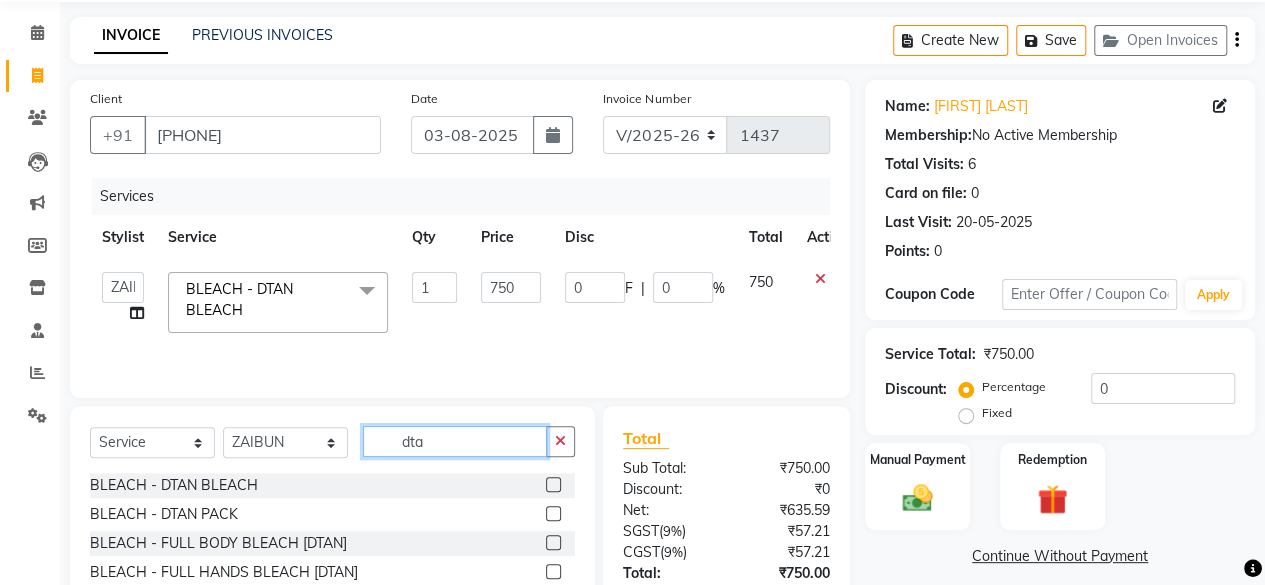 click on "dta" 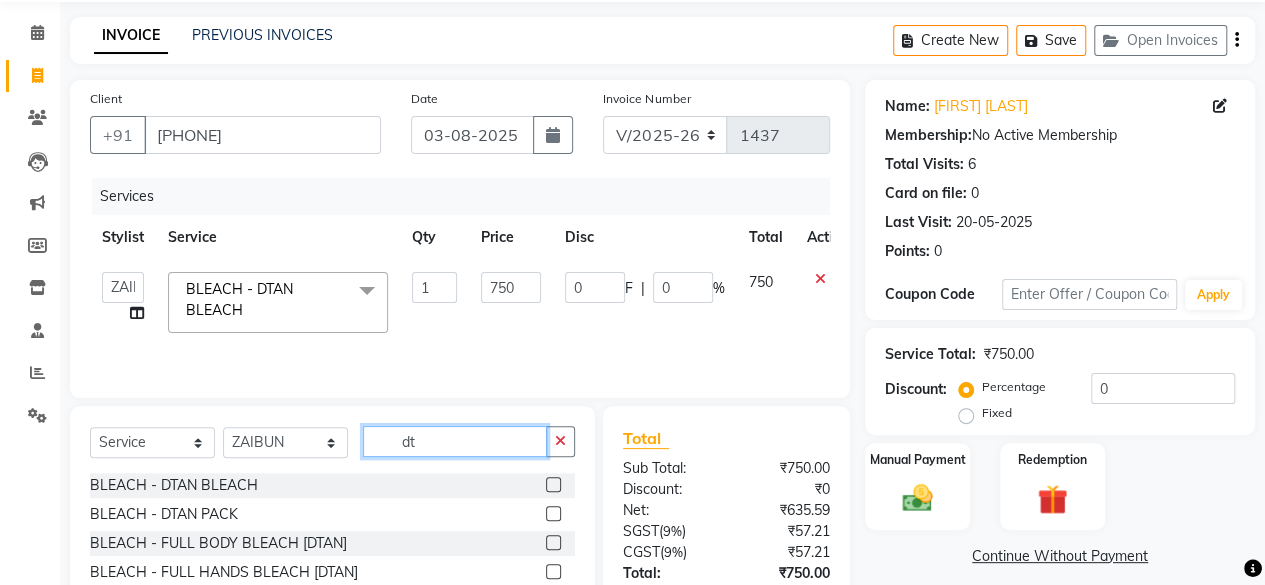 type on "d" 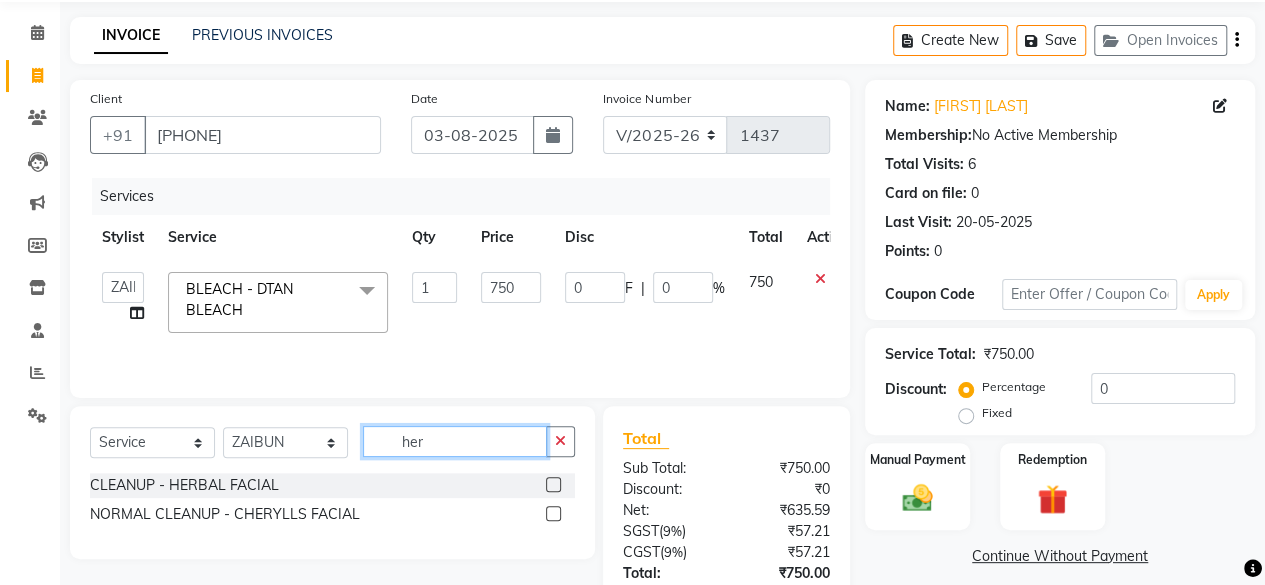type on "her" 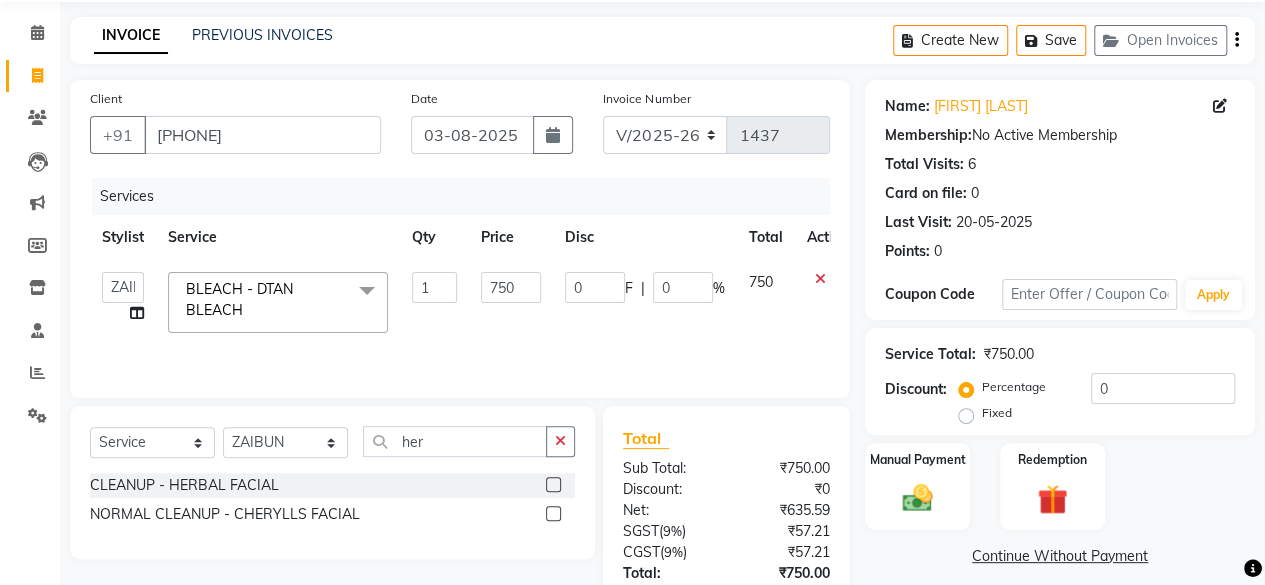 click 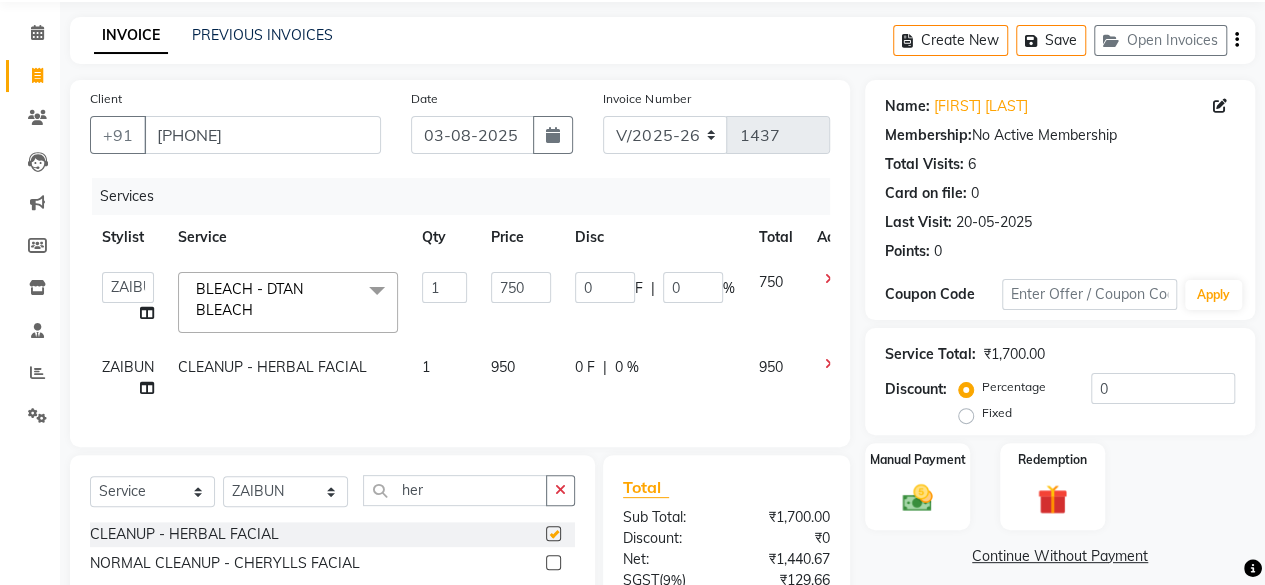 checkbox on "false" 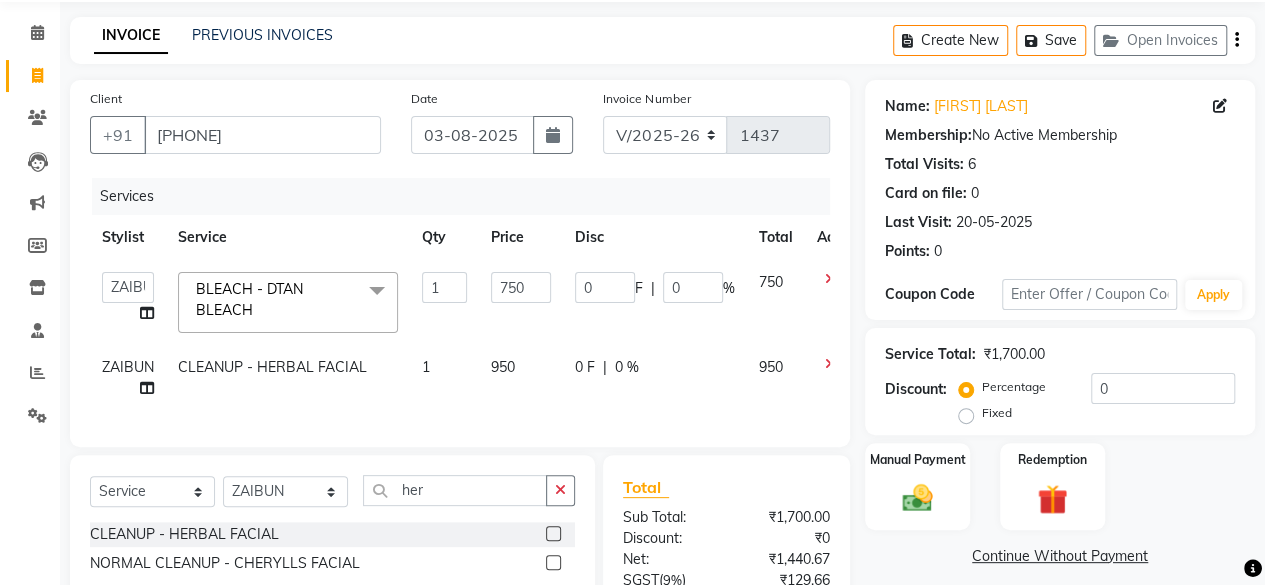 click on "950" 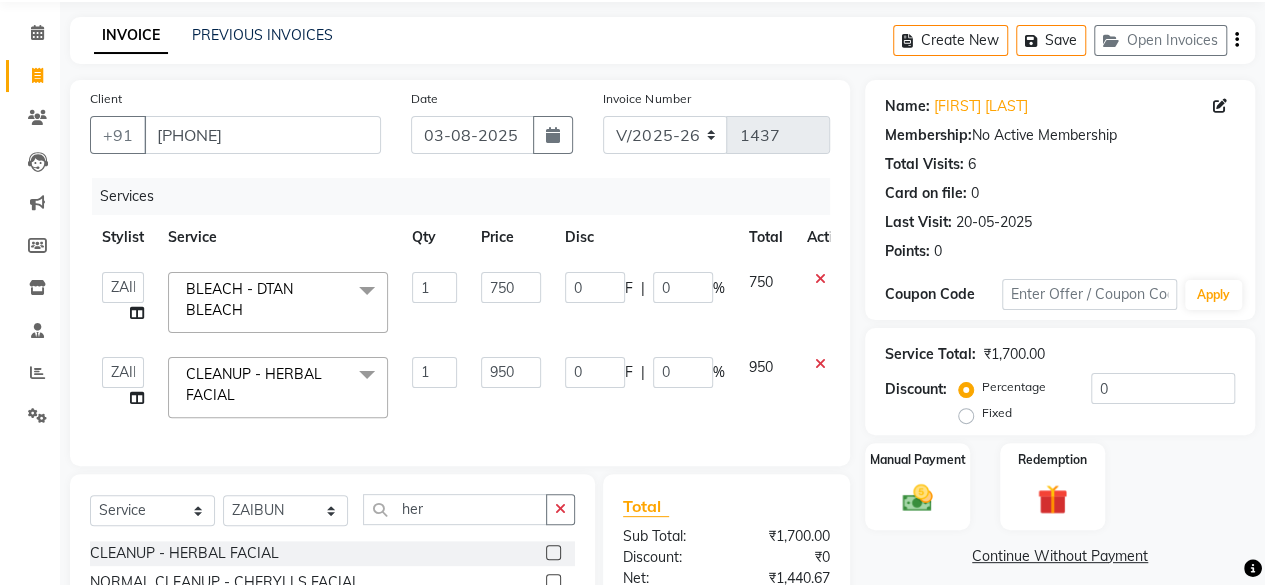 scroll, scrollTop: 294, scrollLeft: 0, axis: vertical 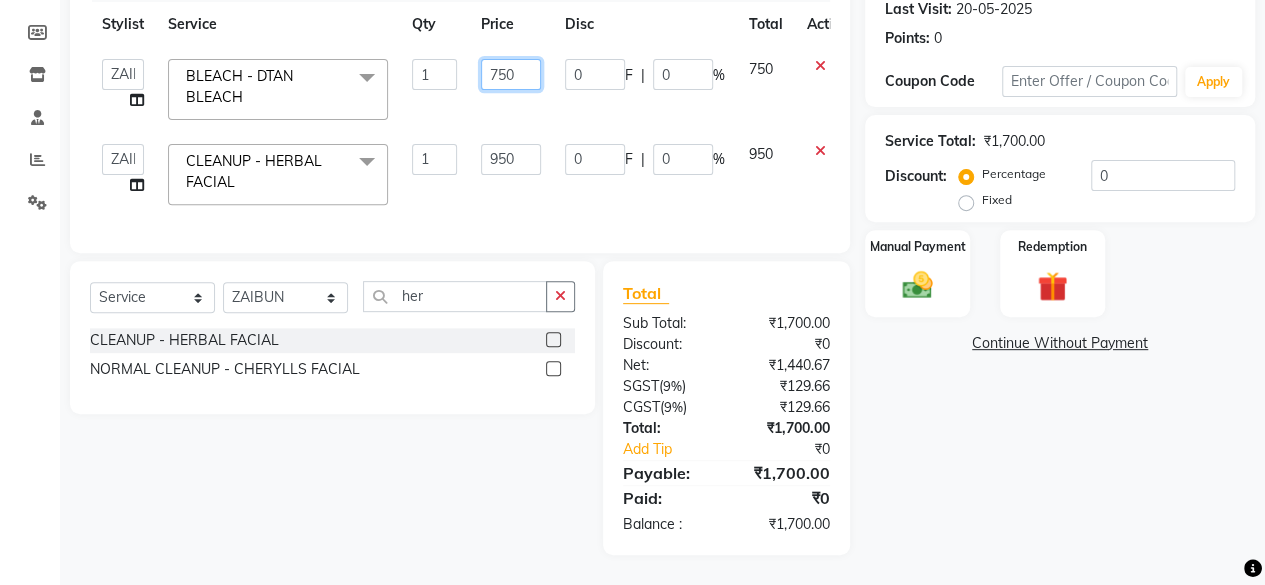 click on "750" 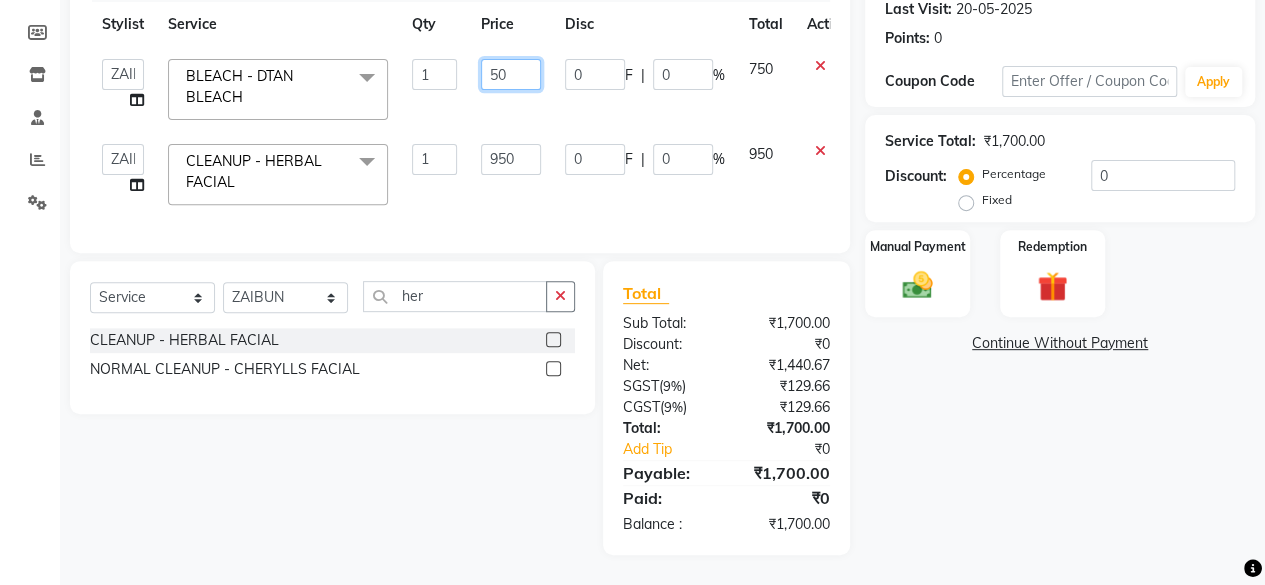 type on "500" 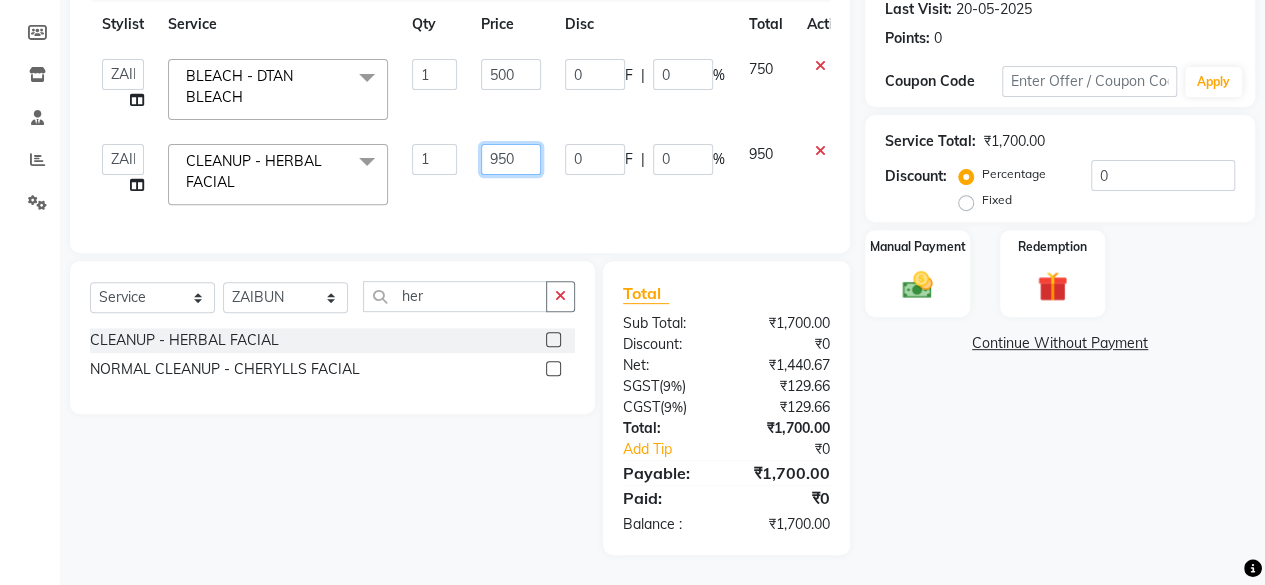 scroll, scrollTop: 276, scrollLeft: 0, axis: vertical 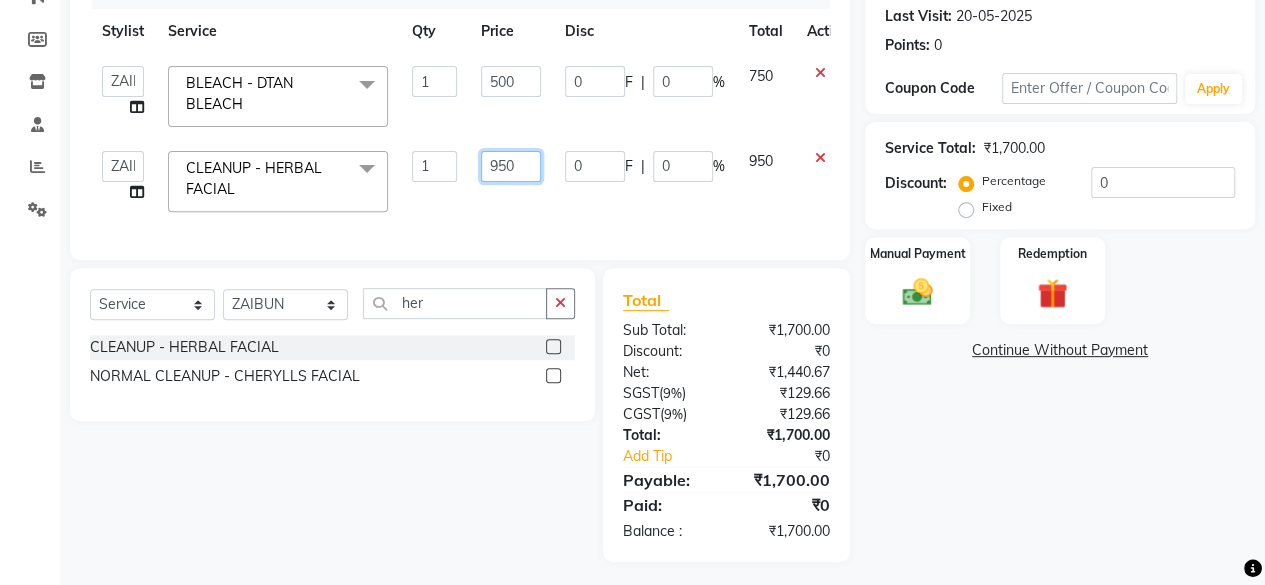 click on "950" 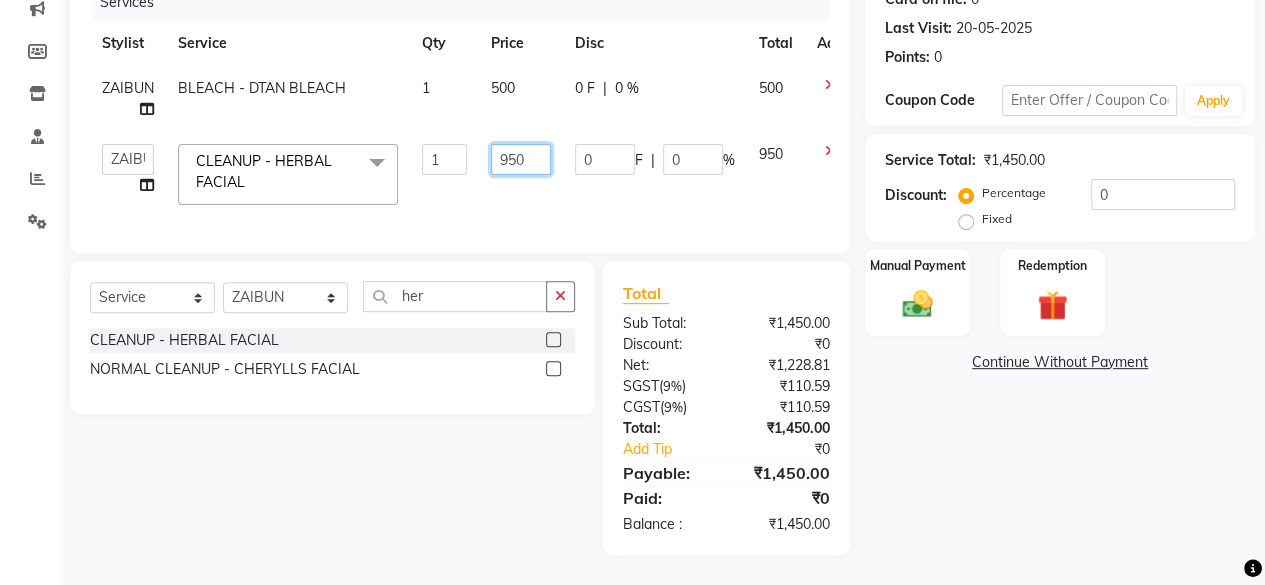 click on "950" 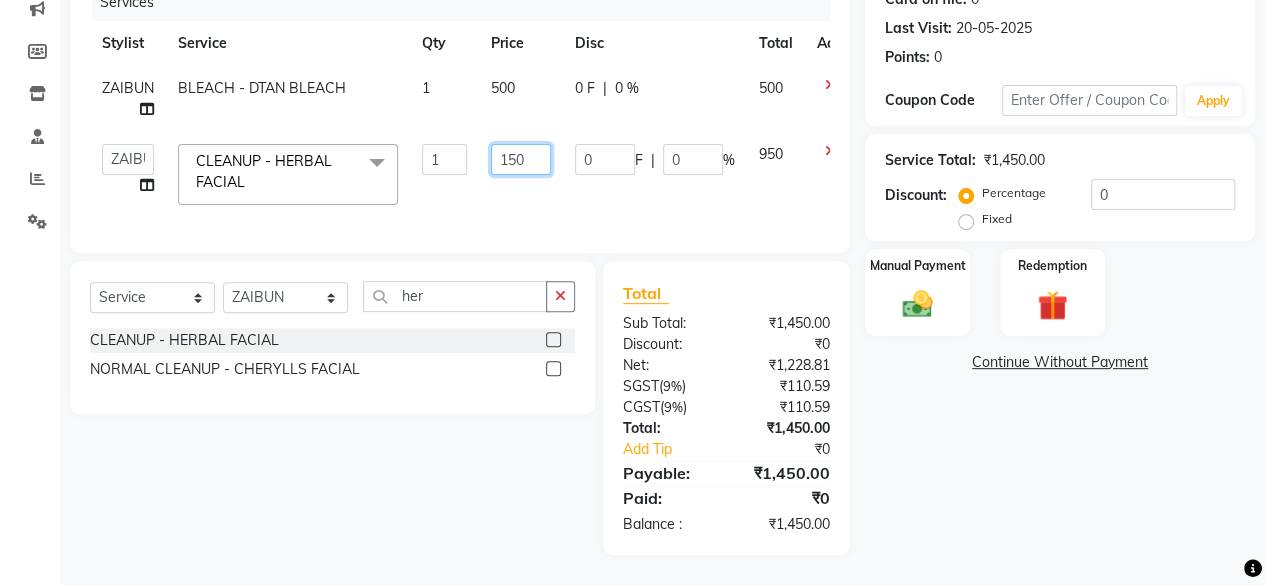 type on "1500" 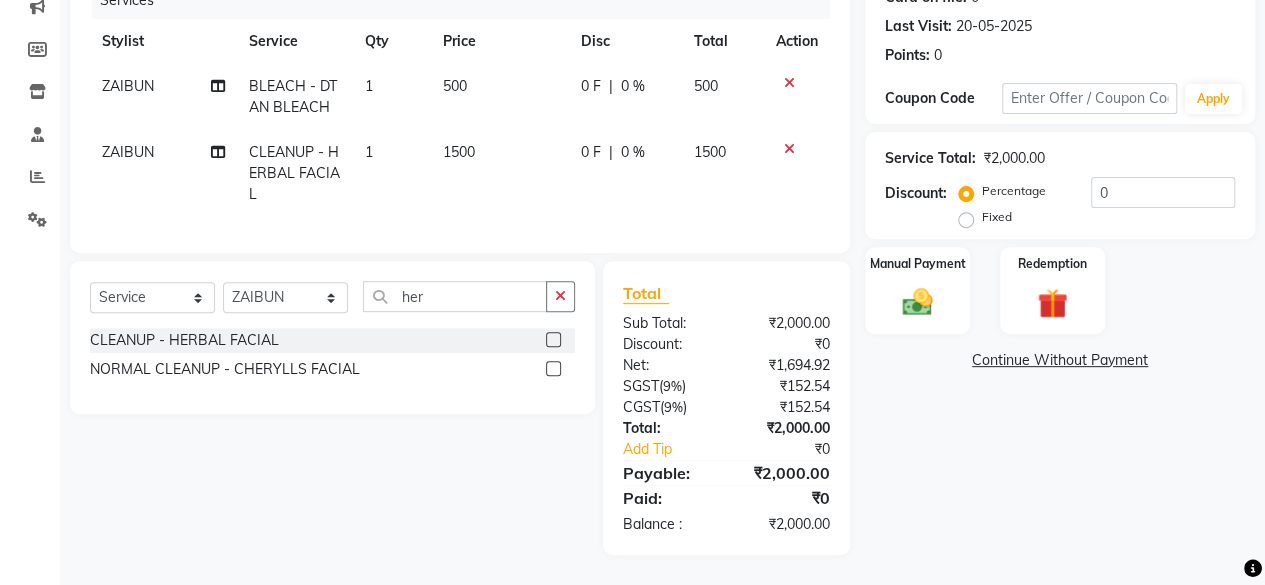 click on "Name: [FIRST] [LAST] Membership: No Active Membership Total Visits: 6 Card on file: 0 Last Visit: 20-05-2025 Points: 0 Coupon Code Apply Service Total: ₹2,000.00 Discount: Percentage Fixed 0 Manual Payment Redemption Continue Without Payment" 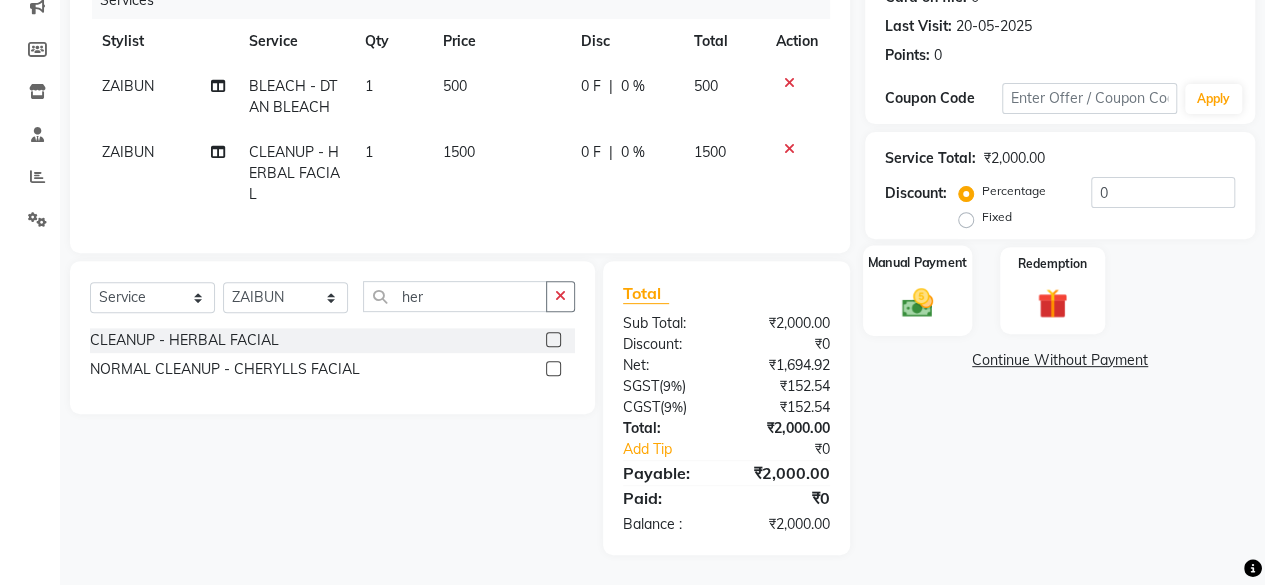 click 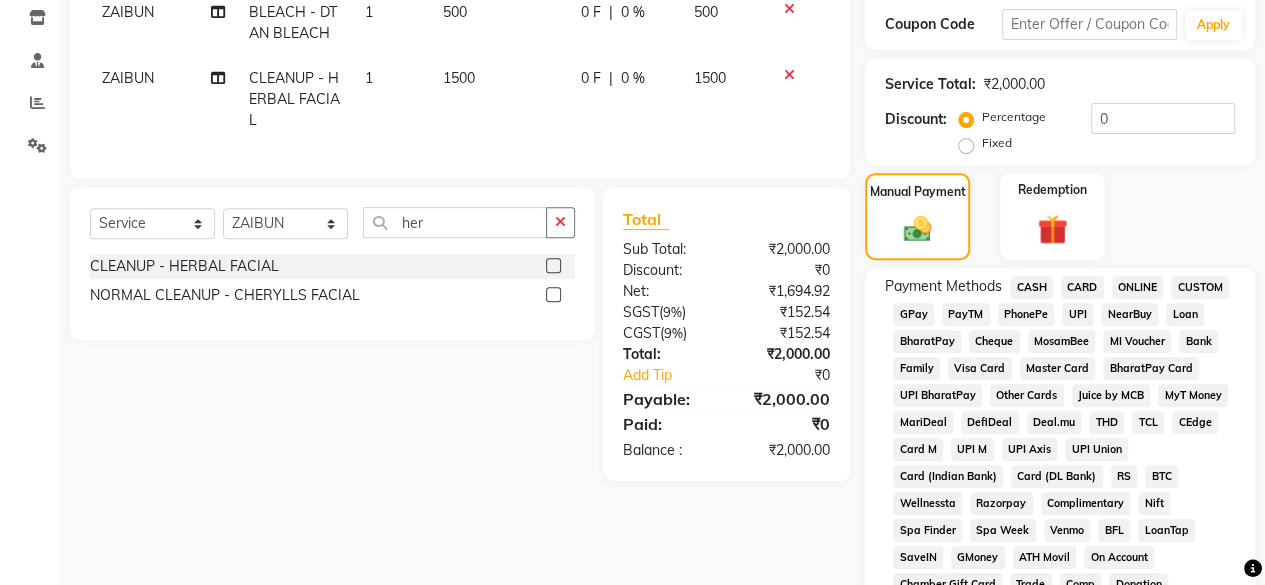 scroll, scrollTop: 340, scrollLeft: 0, axis: vertical 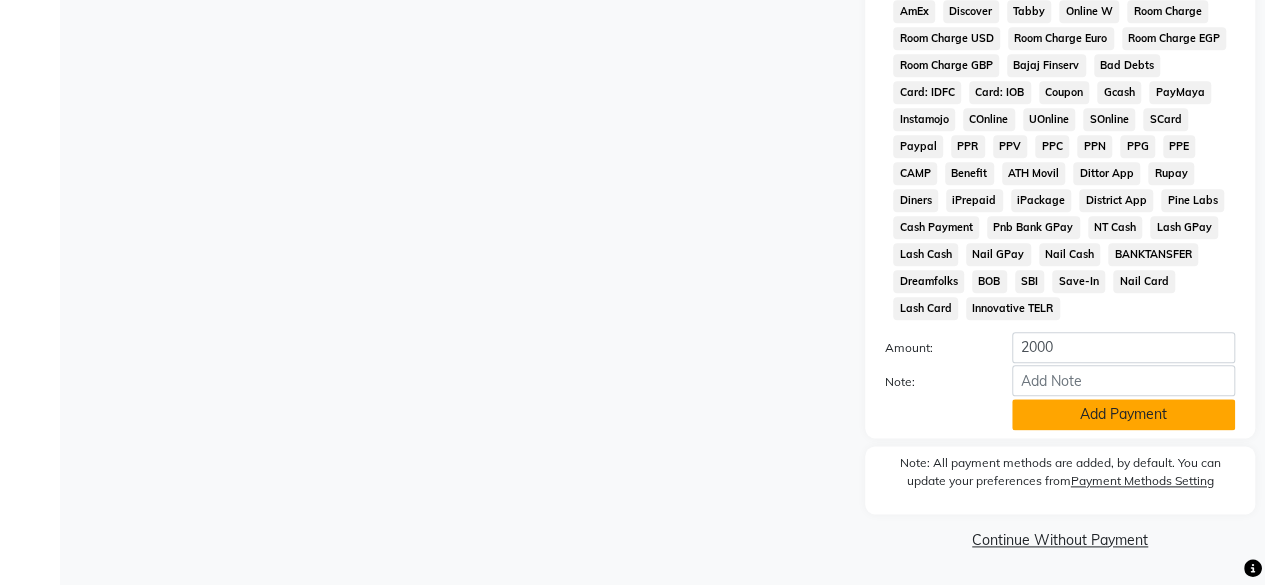 click on "Add Payment" 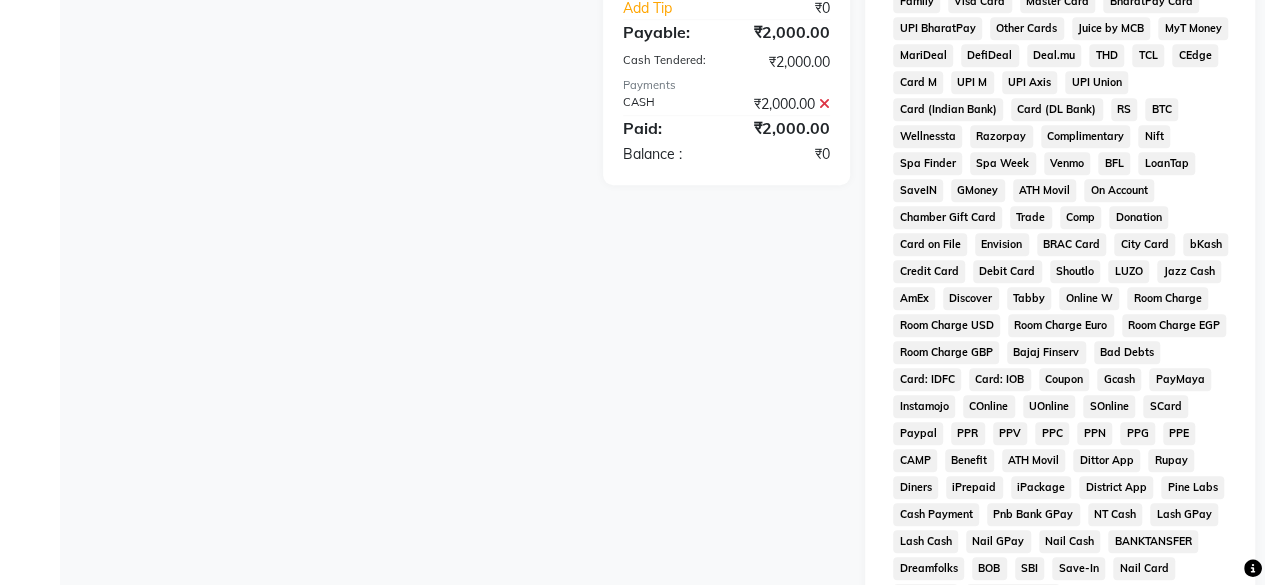 scroll, scrollTop: 1006, scrollLeft: 0, axis: vertical 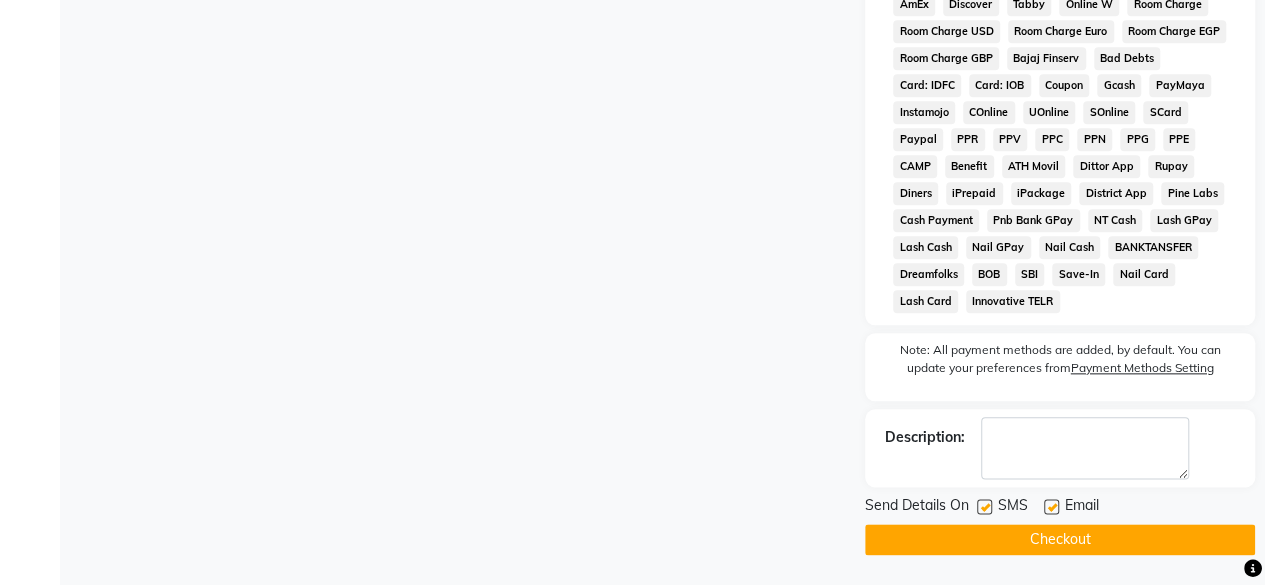 click on "Checkout" 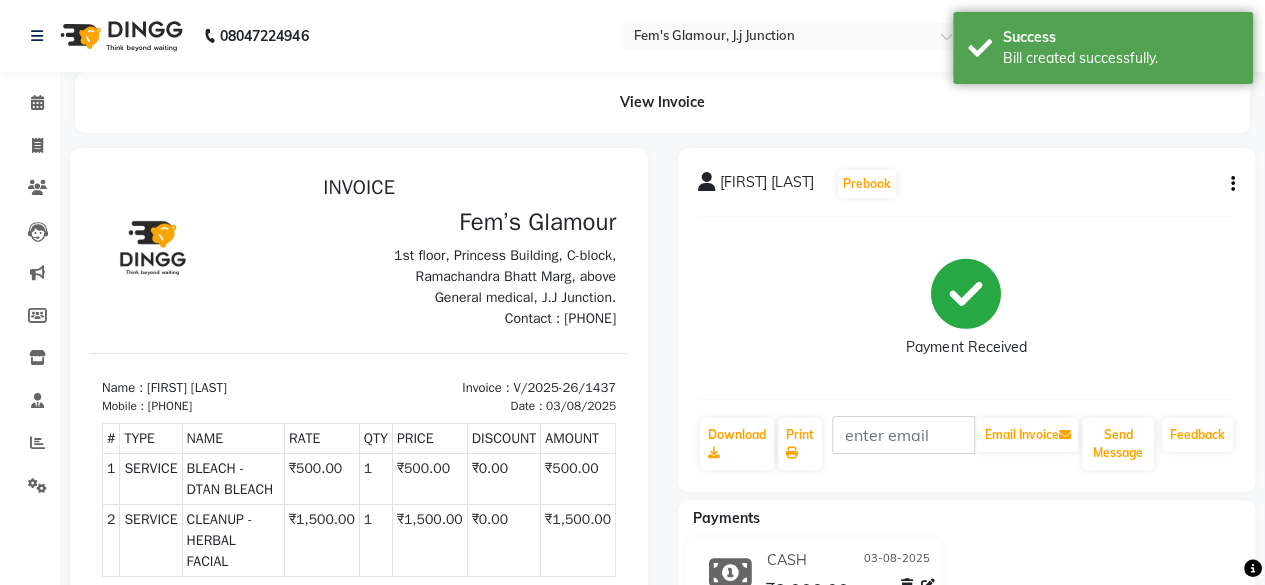 scroll, scrollTop: 0, scrollLeft: 0, axis: both 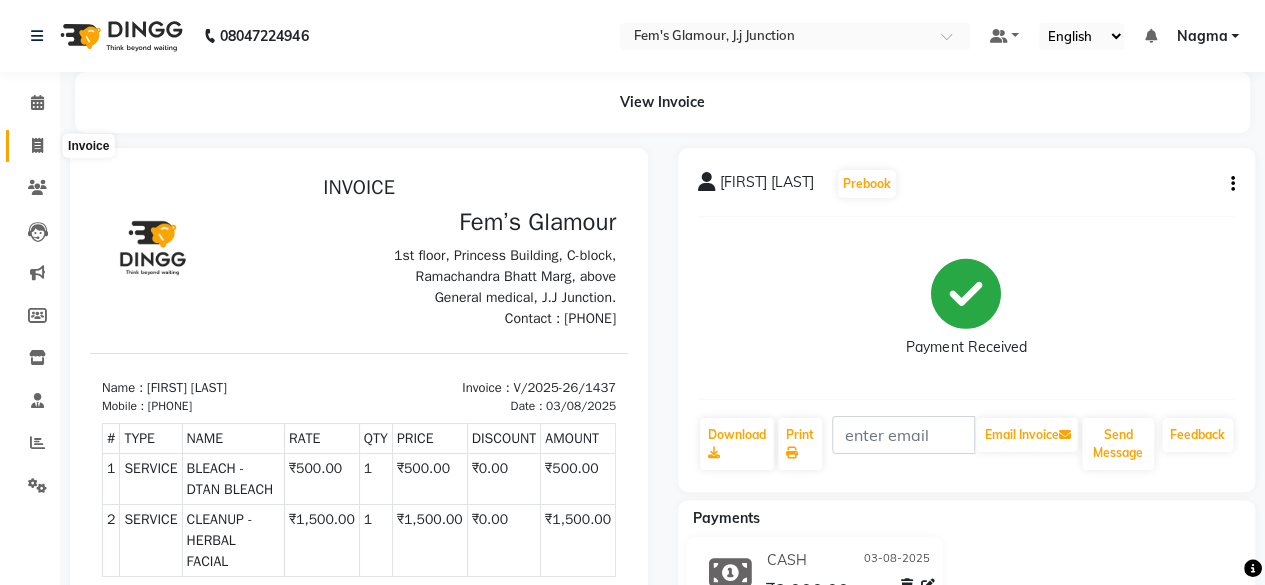 click 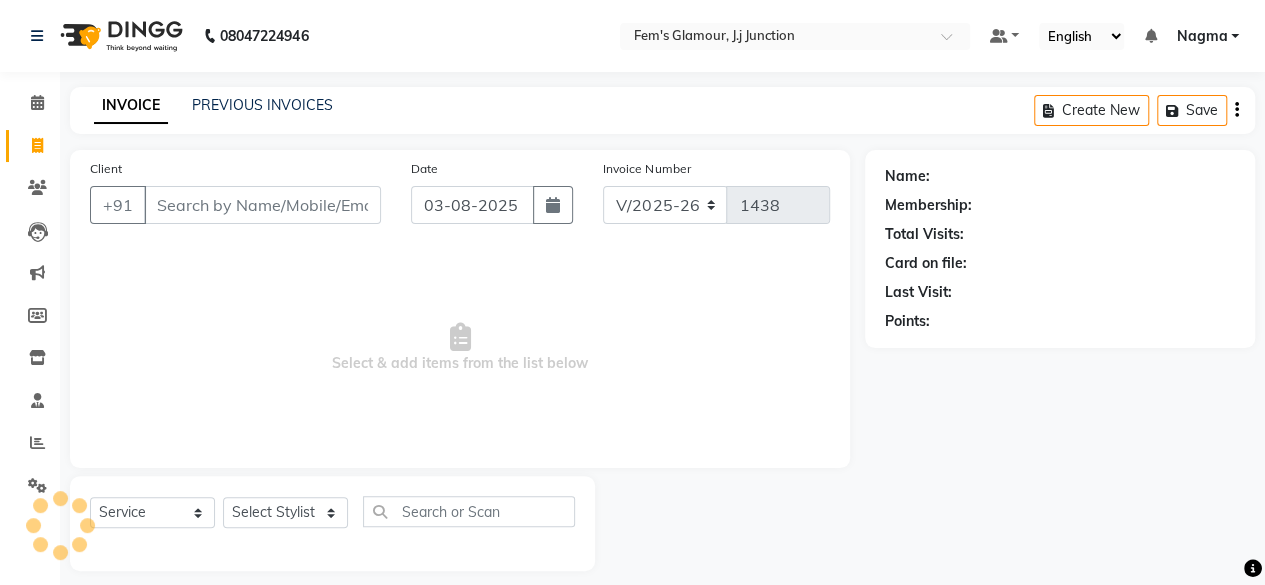 scroll, scrollTop: 15, scrollLeft: 0, axis: vertical 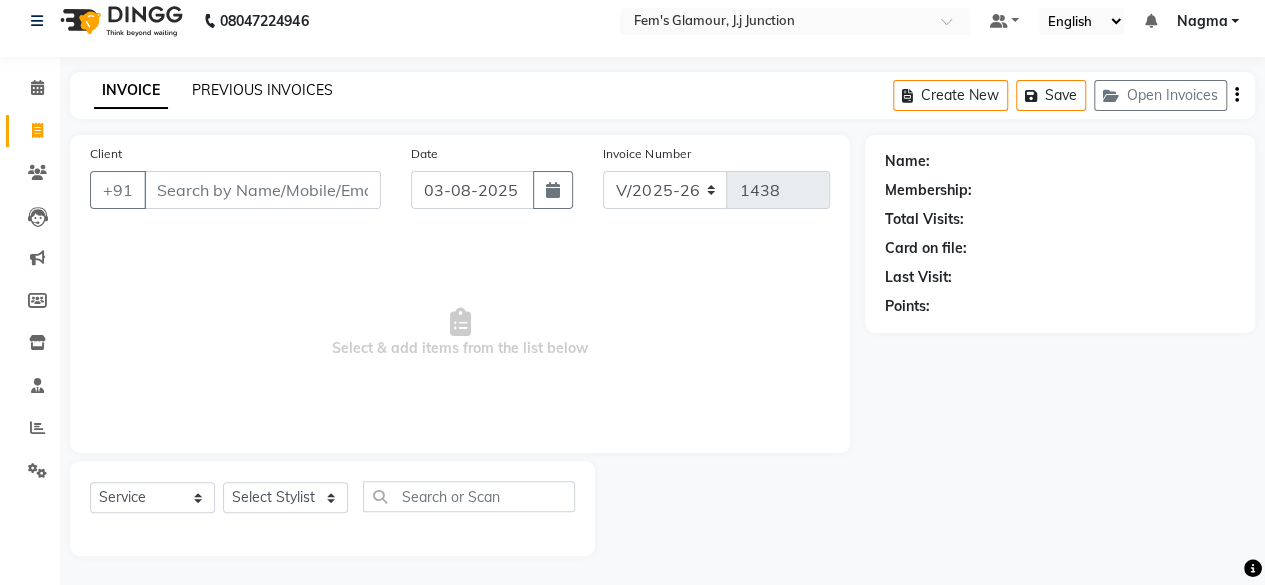 click on "PREVIOUS INVOICES" 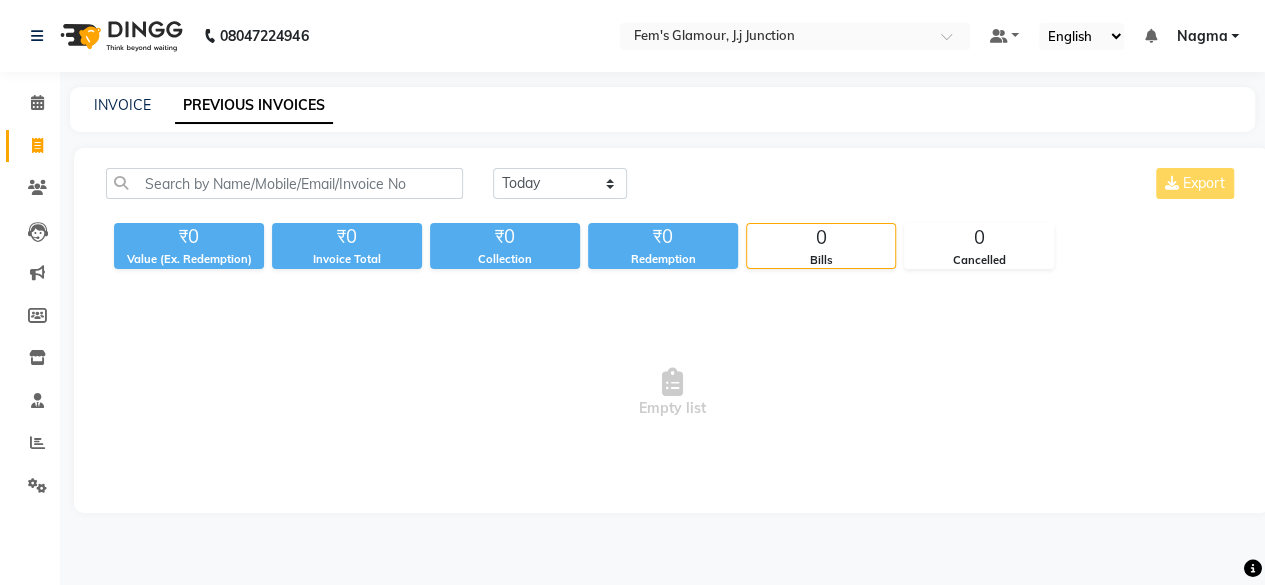 scroll, scrollTop: 0, scrollLeft: 0, axis: both 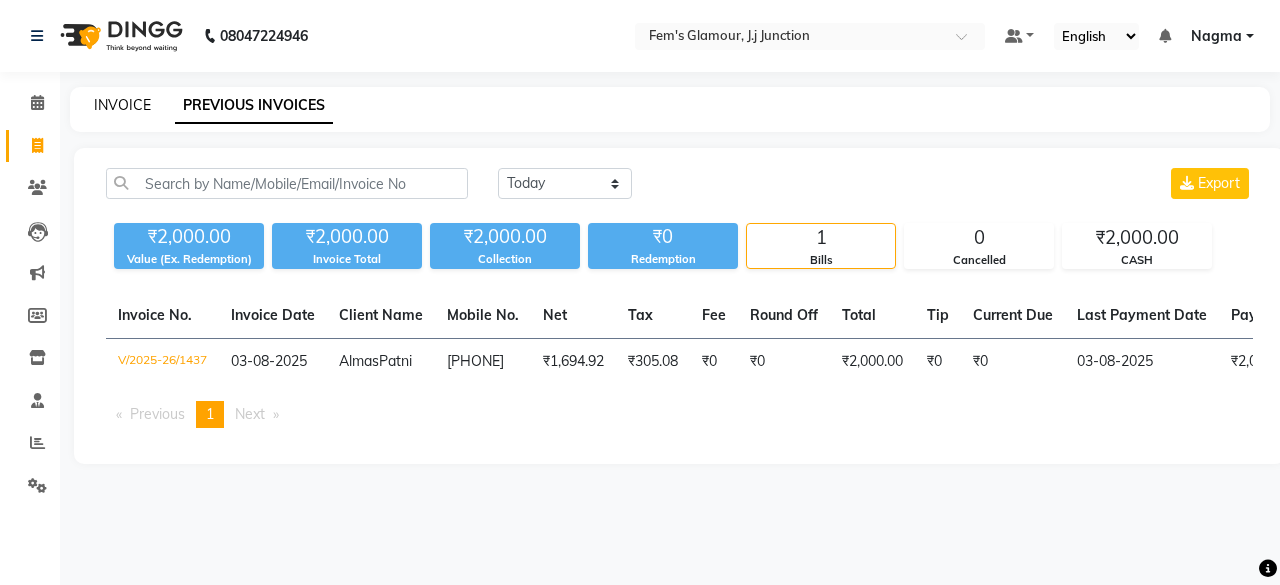 click on "INVOICE" 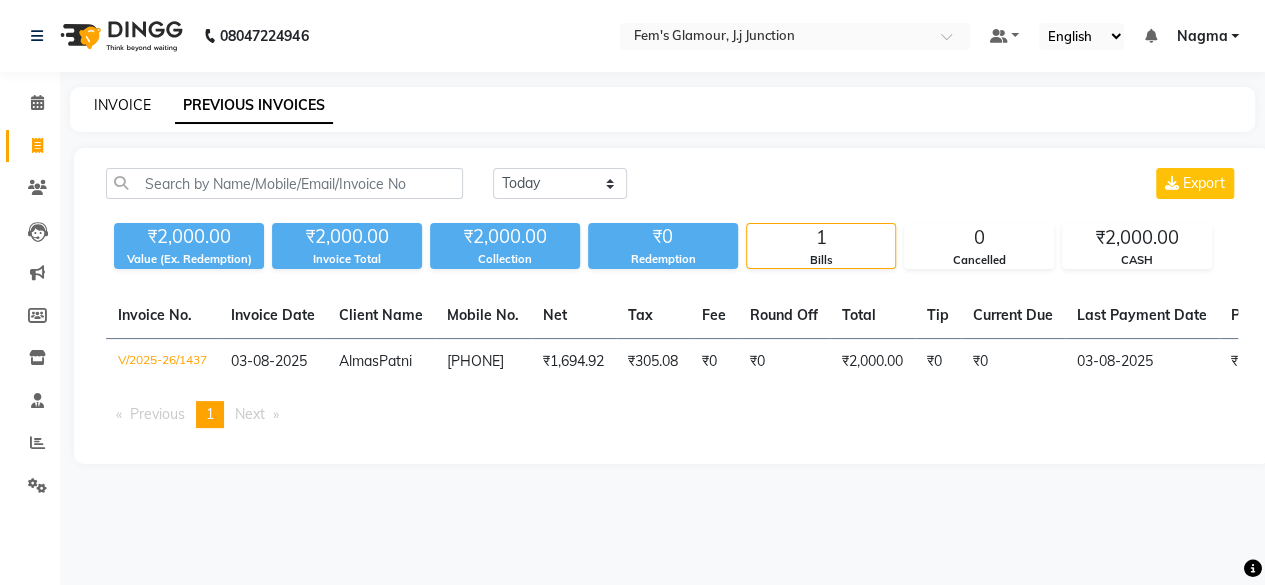 scroll, scrollTop: 15, scrollLeft: 0, axis: vertical 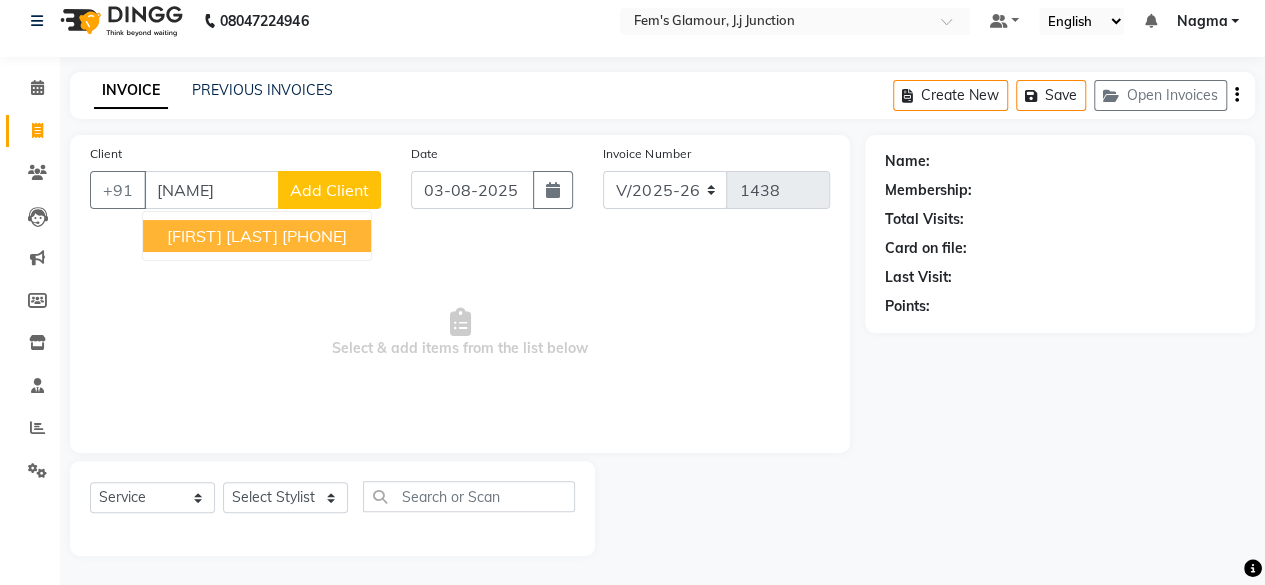 click on "[PHONE]" at bounding box center (314, 236) 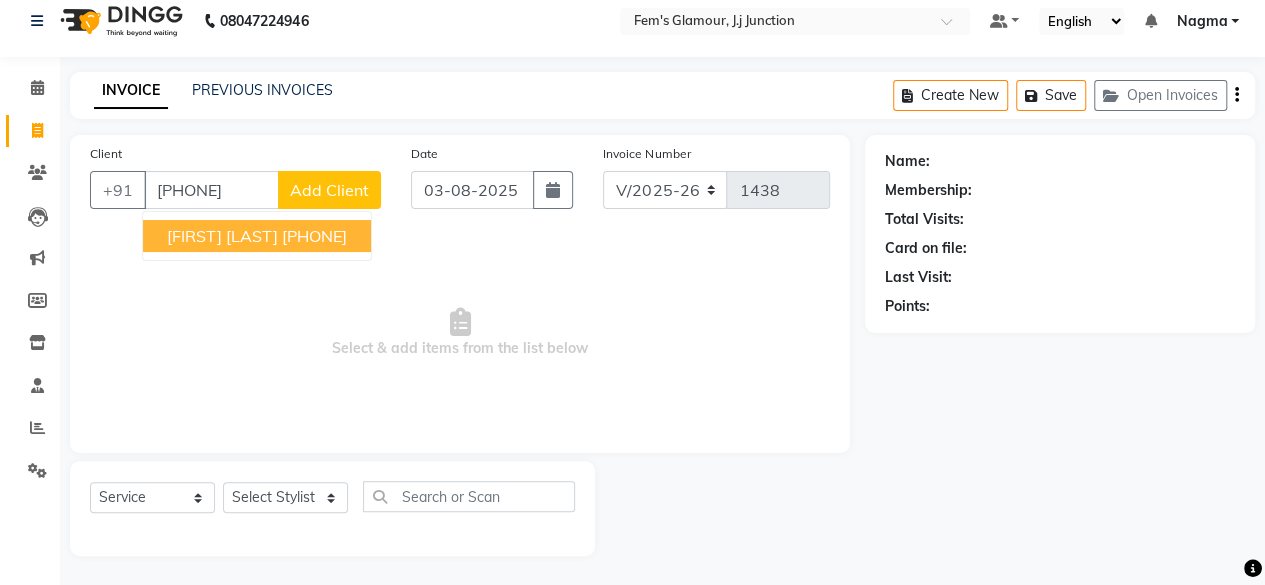 type on "[PHONE]" 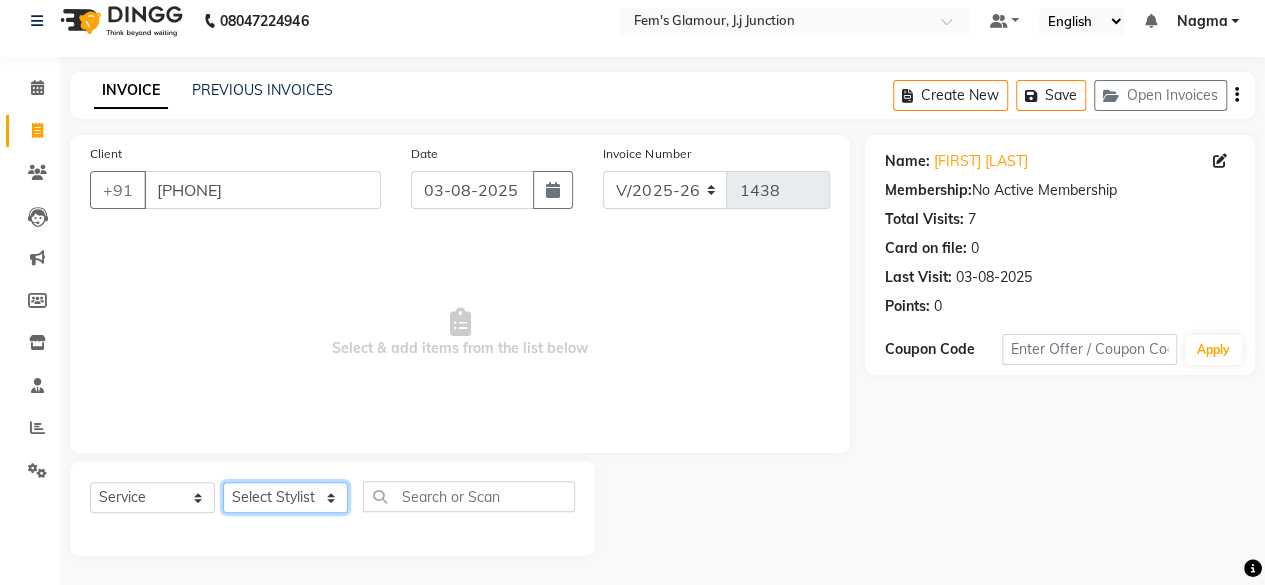 click on "Select Stylist [FIRST] [LAST] [LAST] [LAST] [LAST] [LAST] [LAST] [LAST] [LAST] [LAST] [LAST] [LAST] [LAST] [LAST] [LAST] [LAST] [LAST]" 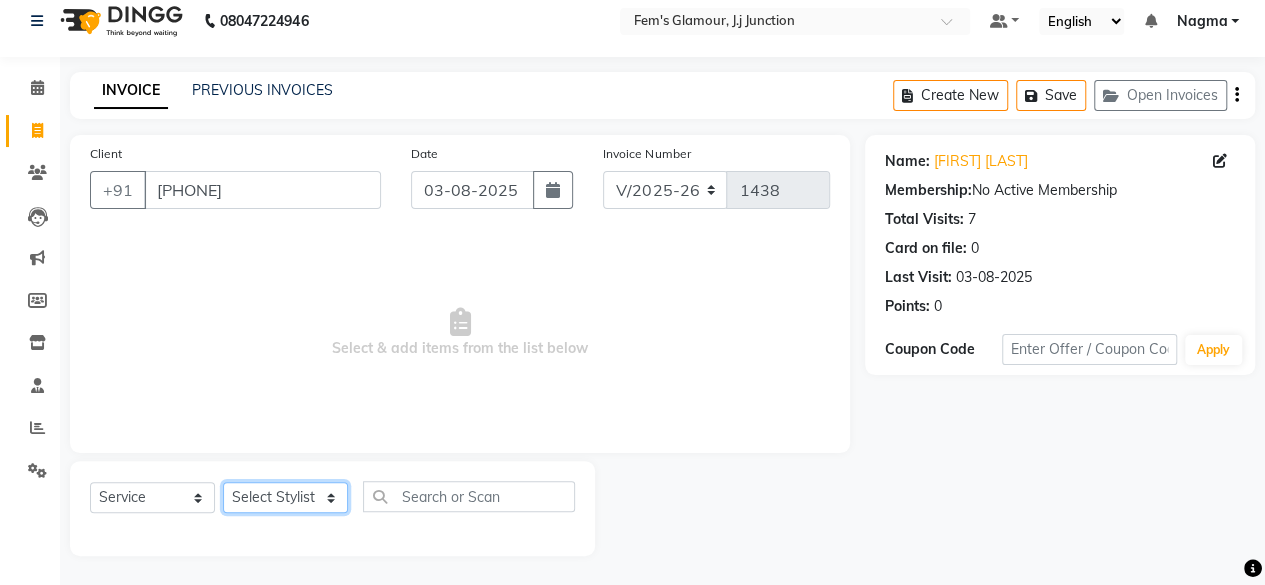 select on "76868" 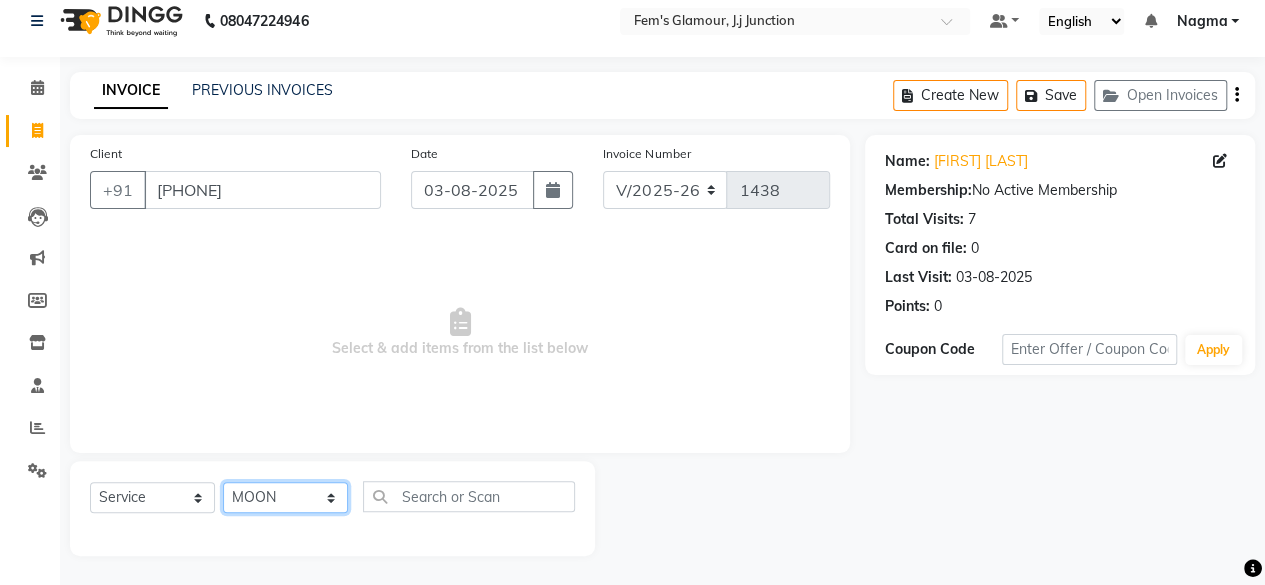 click on "Select Stylist [FIRST] [LAST] [LAST] [LAST] [LAST] [LAST] [LAST] [LAST] [LAST] [LAST] [LAST] [LAST] [LAST] [LAST] [LAST] [LAST] [LAST]" 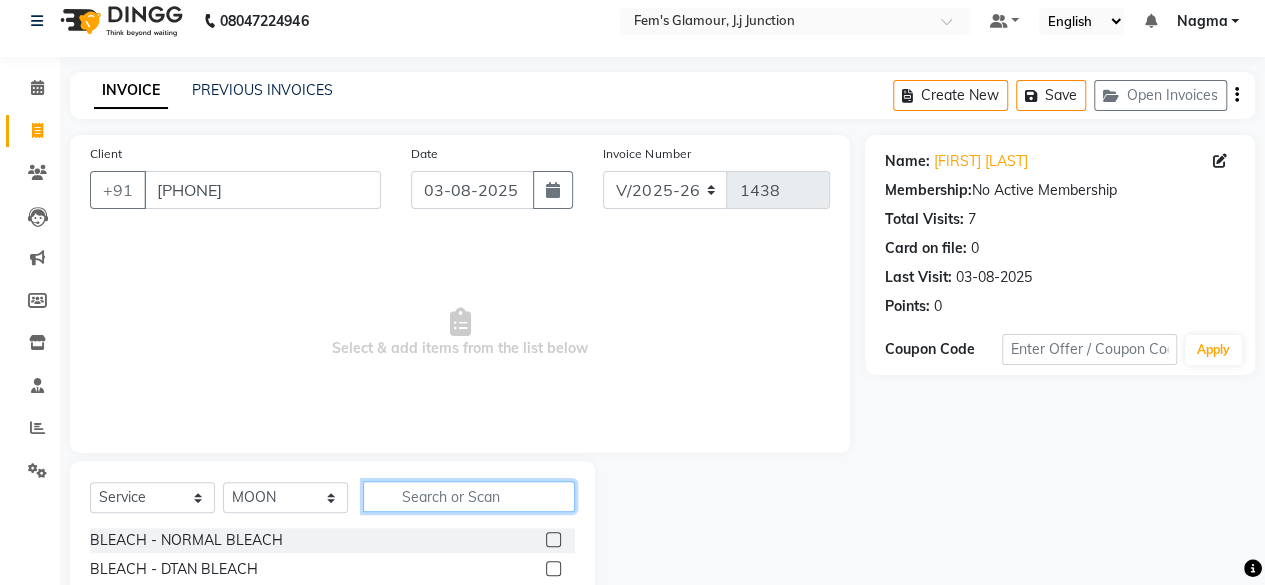 click 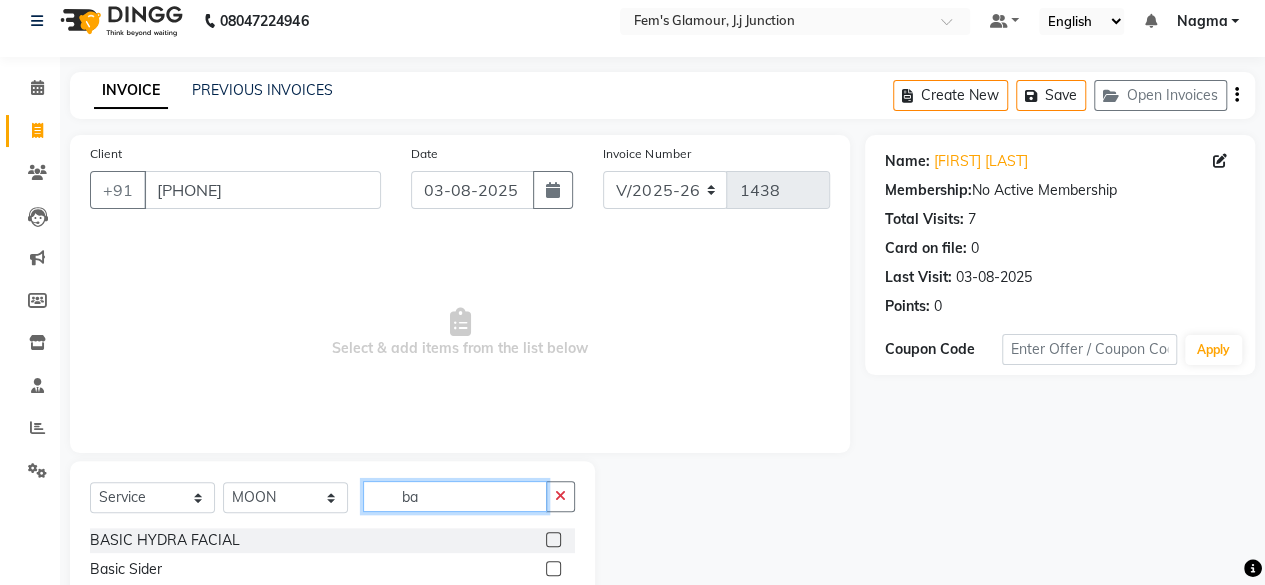 type on "b" 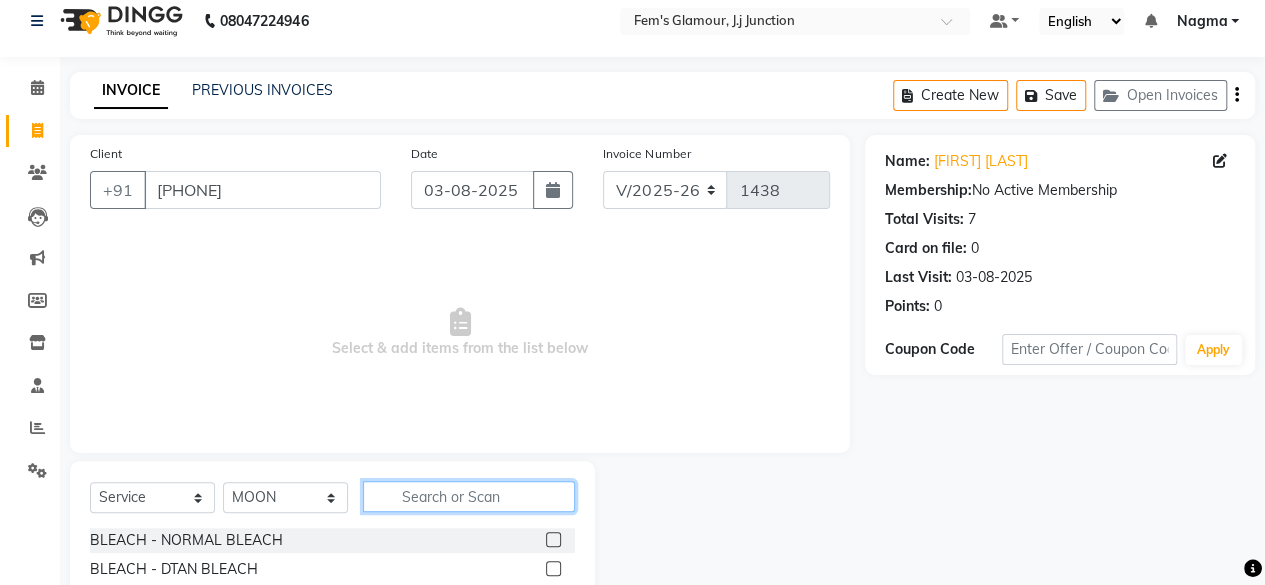 type on "s" 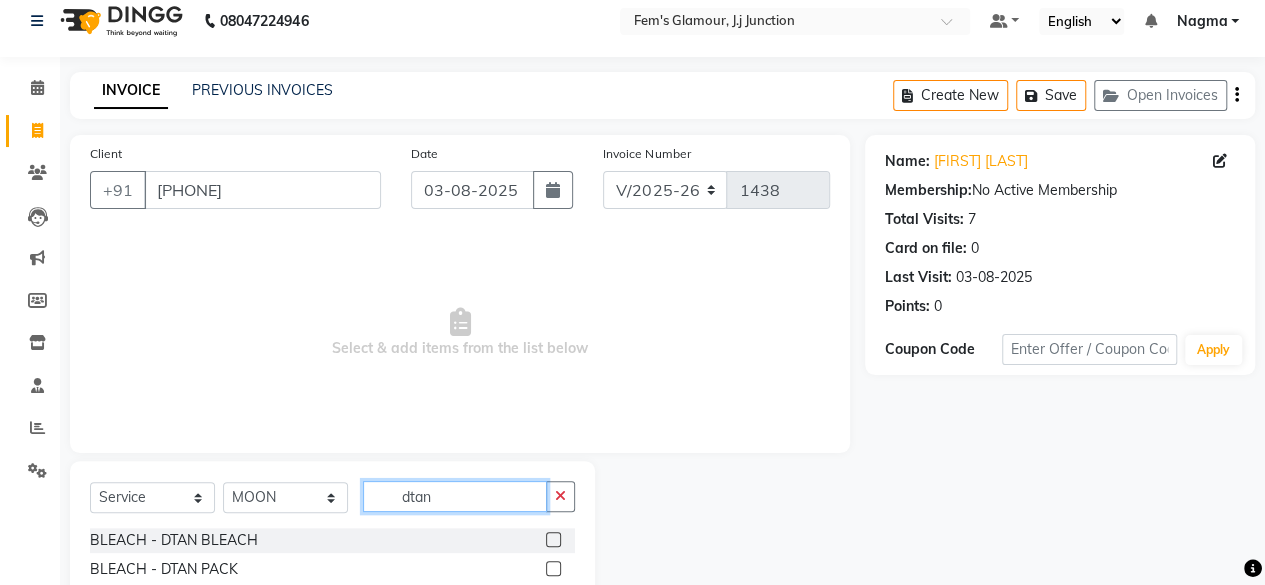 type on "dtan" 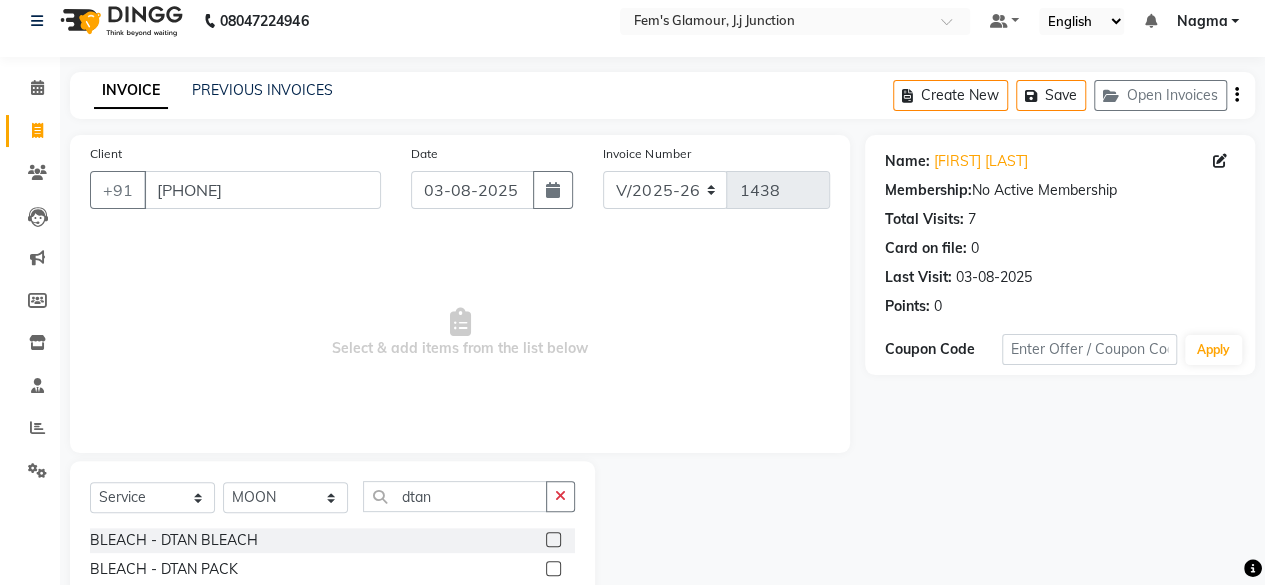 click 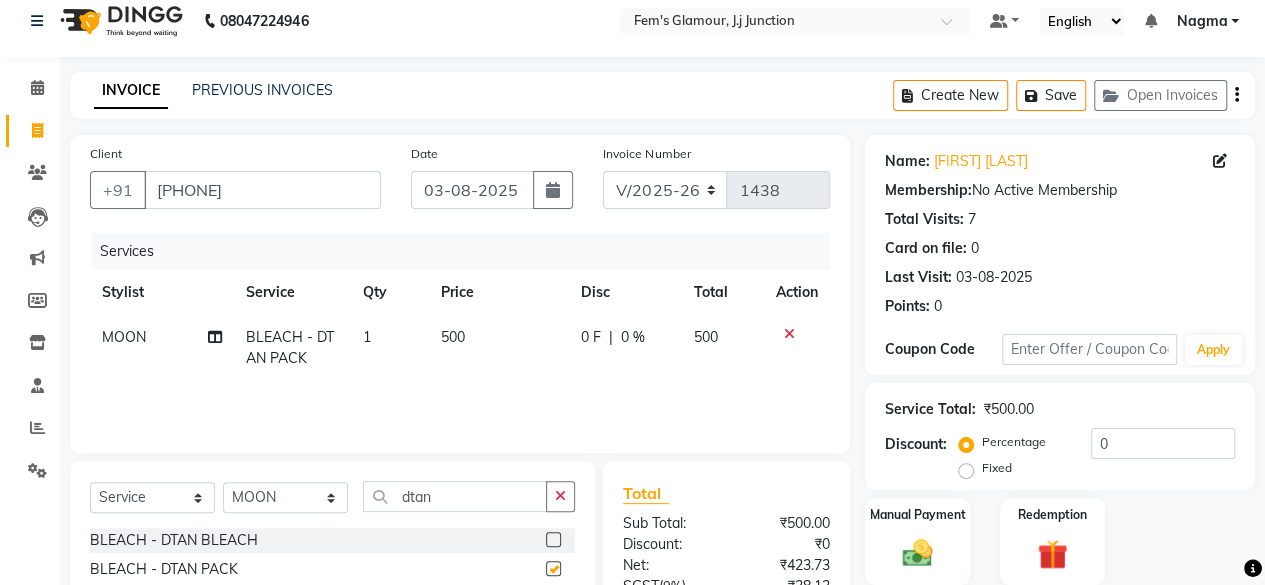 checkbox on "false" 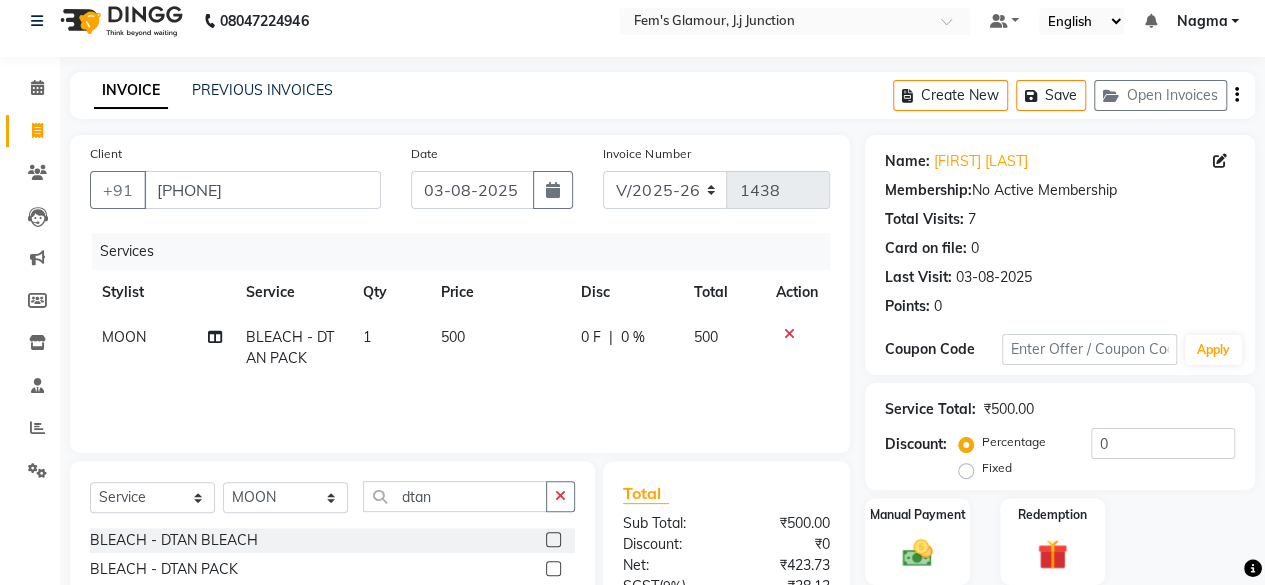 click on "Select Service Product Membership Package Voucher Prepaid Gift Card Select Stylist [FIRST] [LAST] [LAST] [LAST] [LAST] [LAST] [LAST] [LAST] [LAST] [LAST] [LAST] [LAST] [LAST] [LAST] [LAST] [LAST] [LAST] [NAME]" 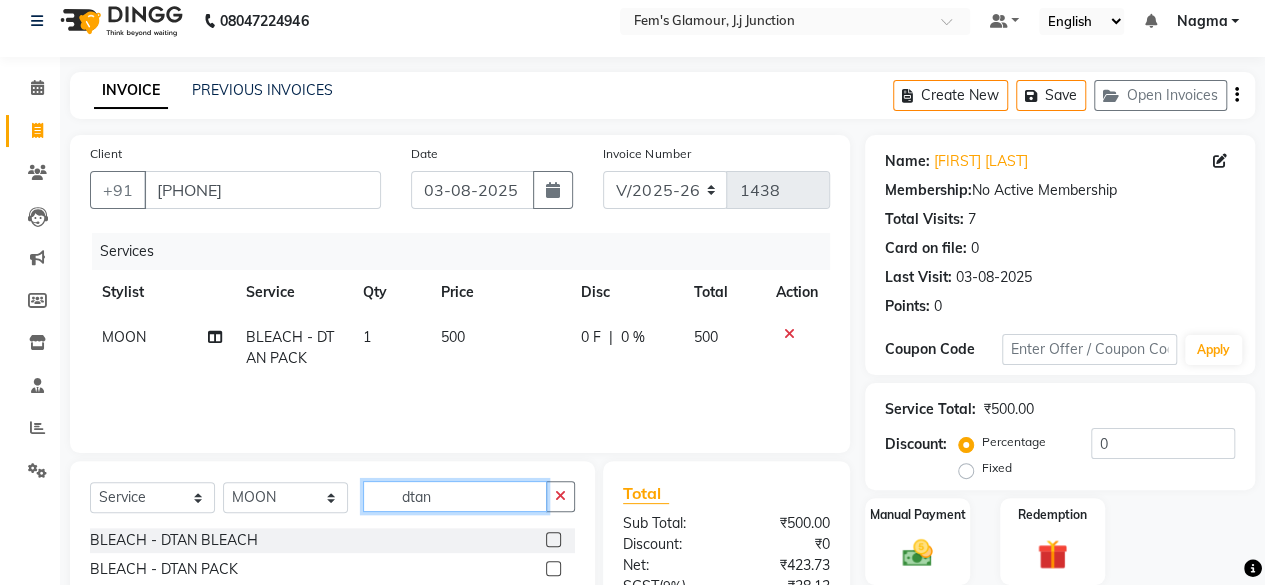 click on "dtan" 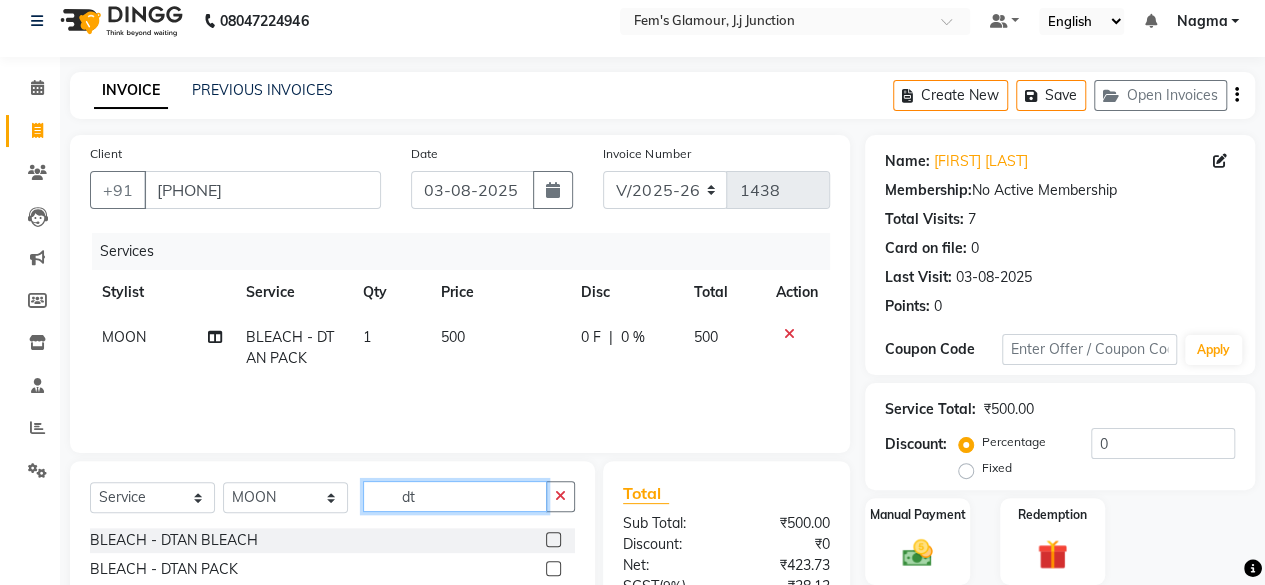 type on "d" 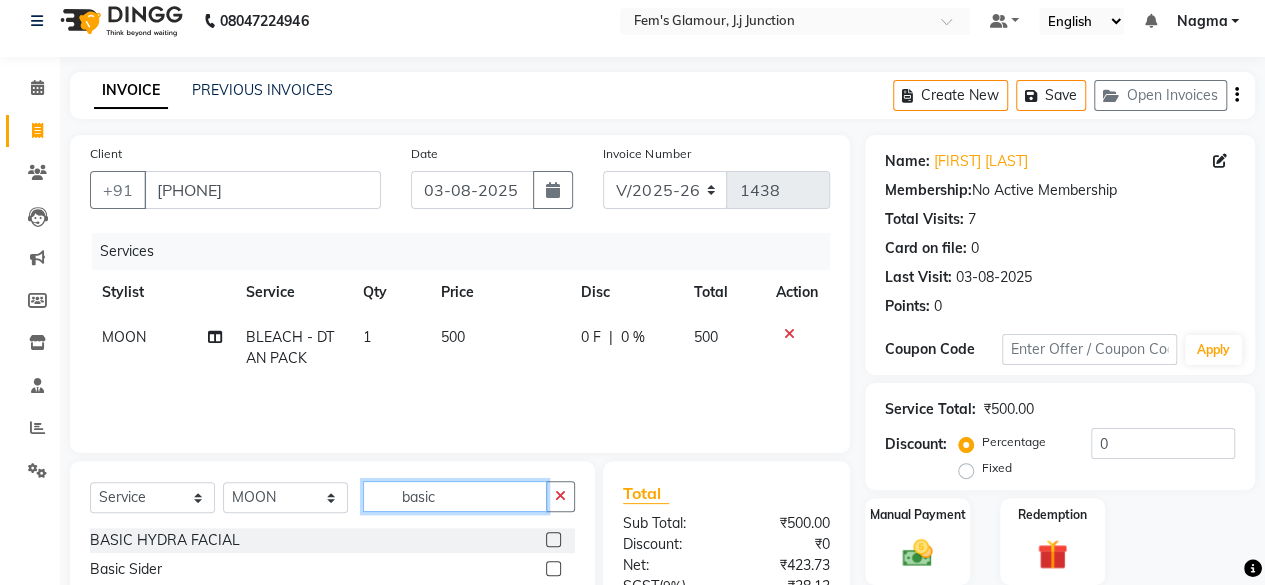 type on "basic" 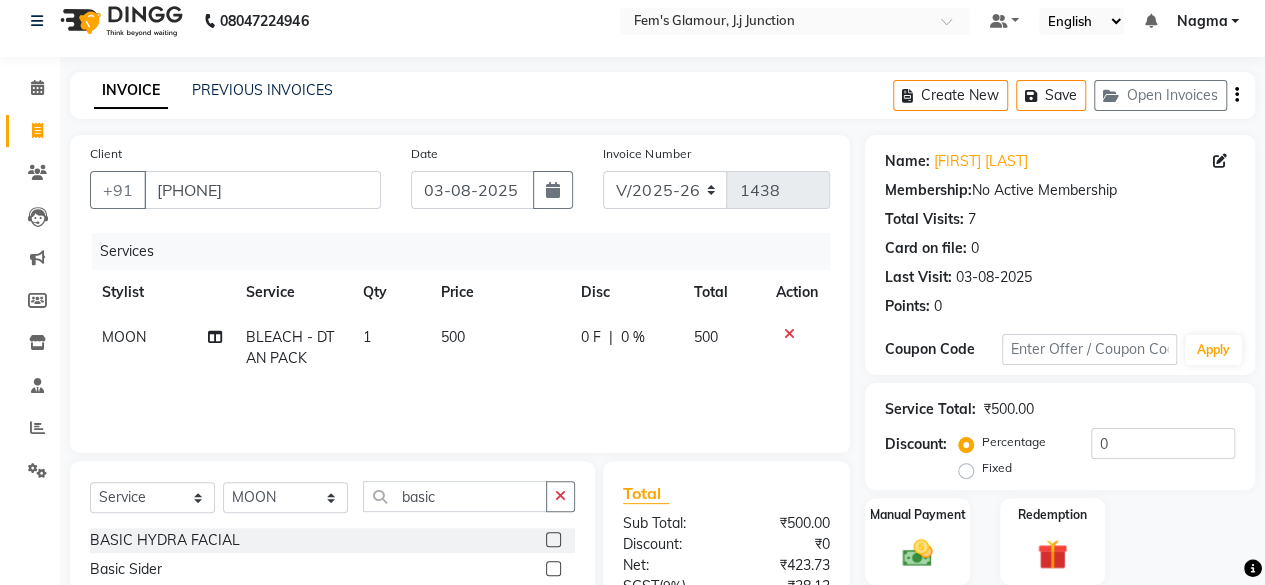 click 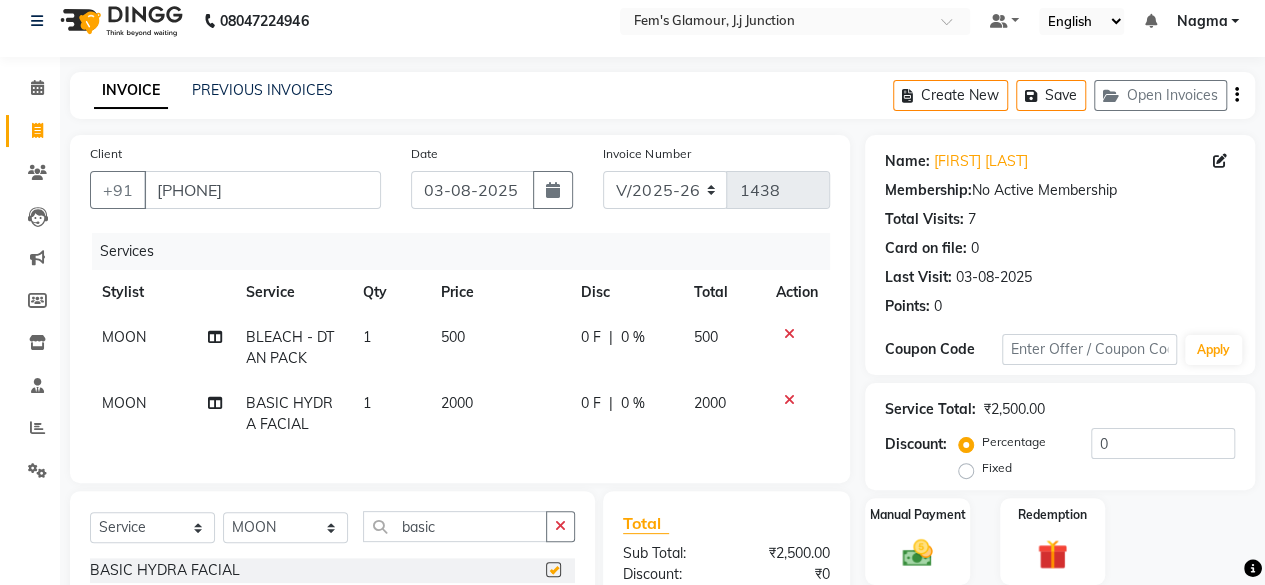 checkbox on "false" 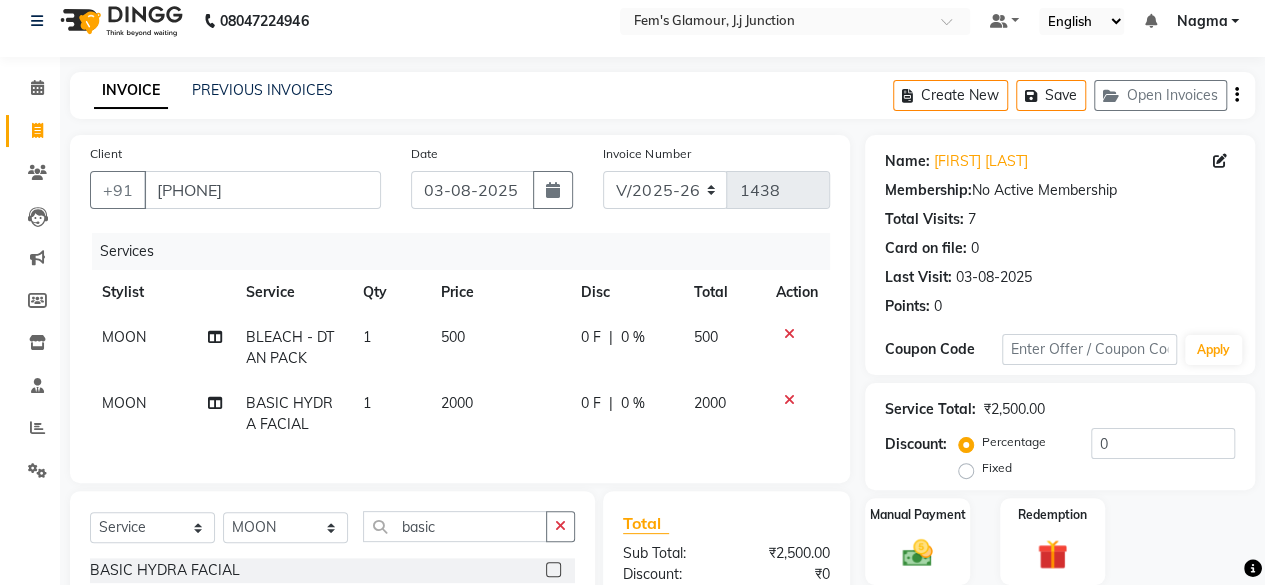 click on "2000" 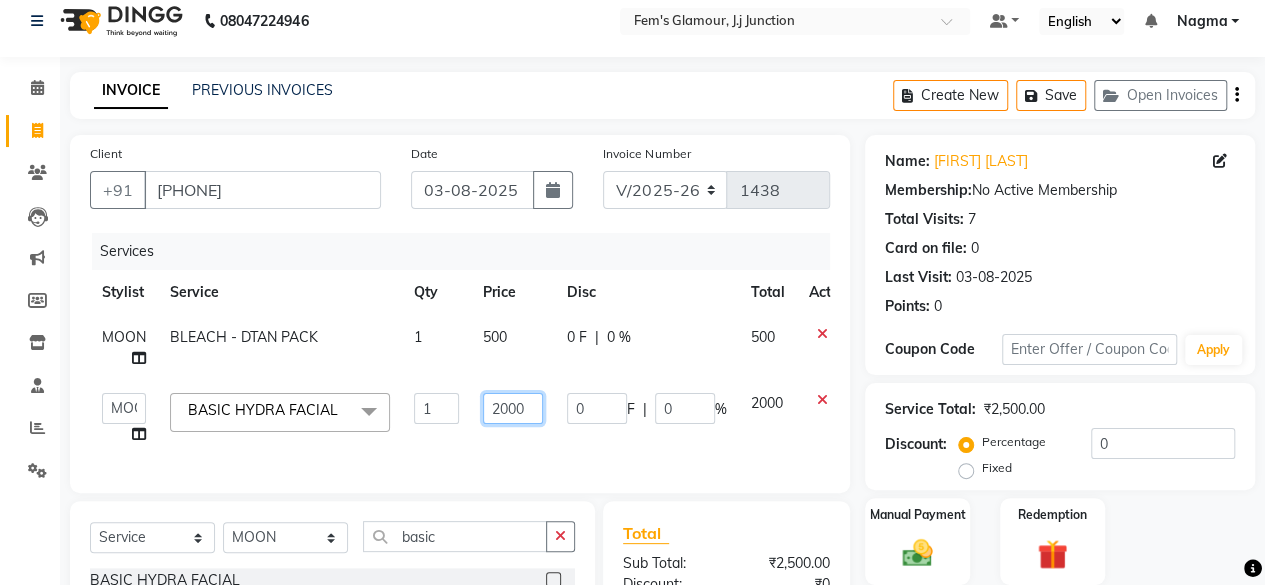 click on "2000" 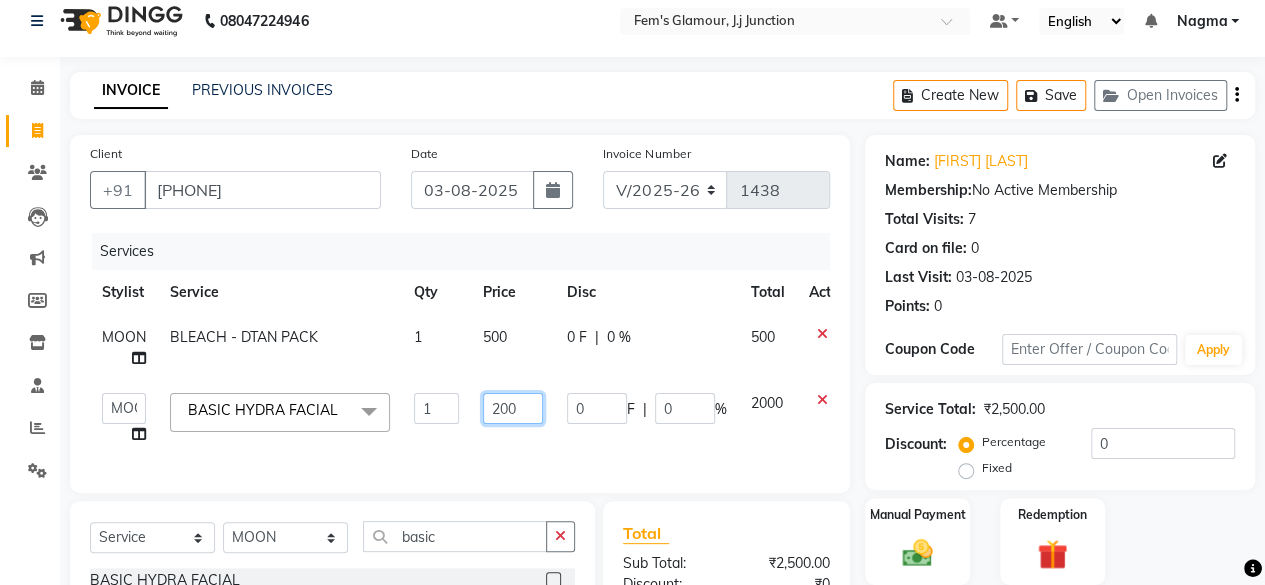 type on "2500" 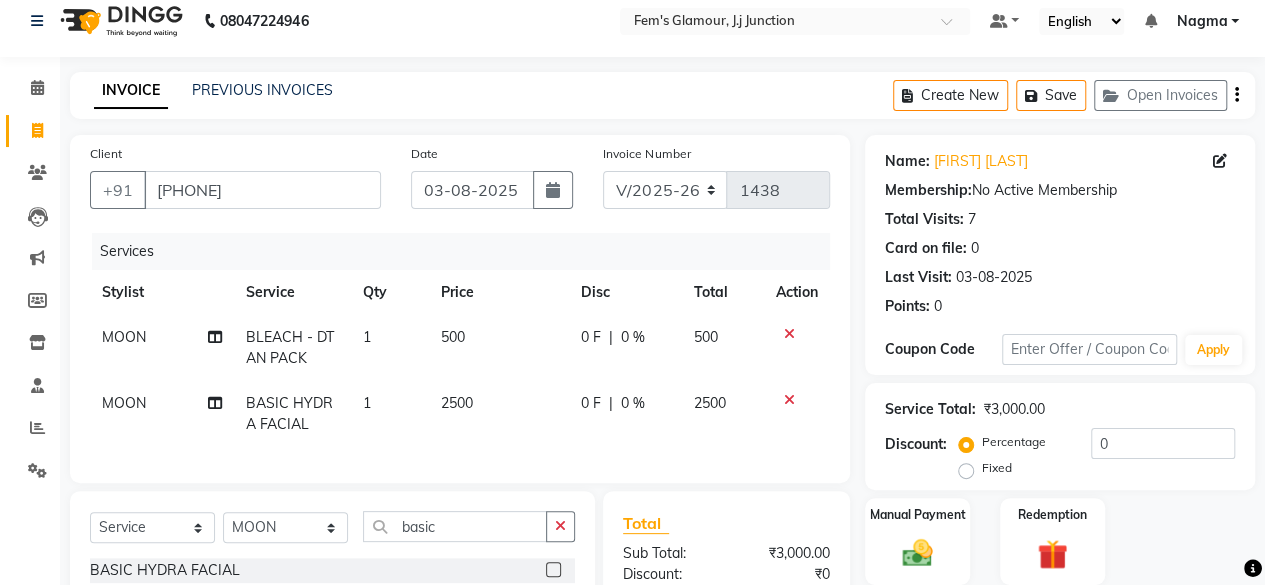 click on "2500" 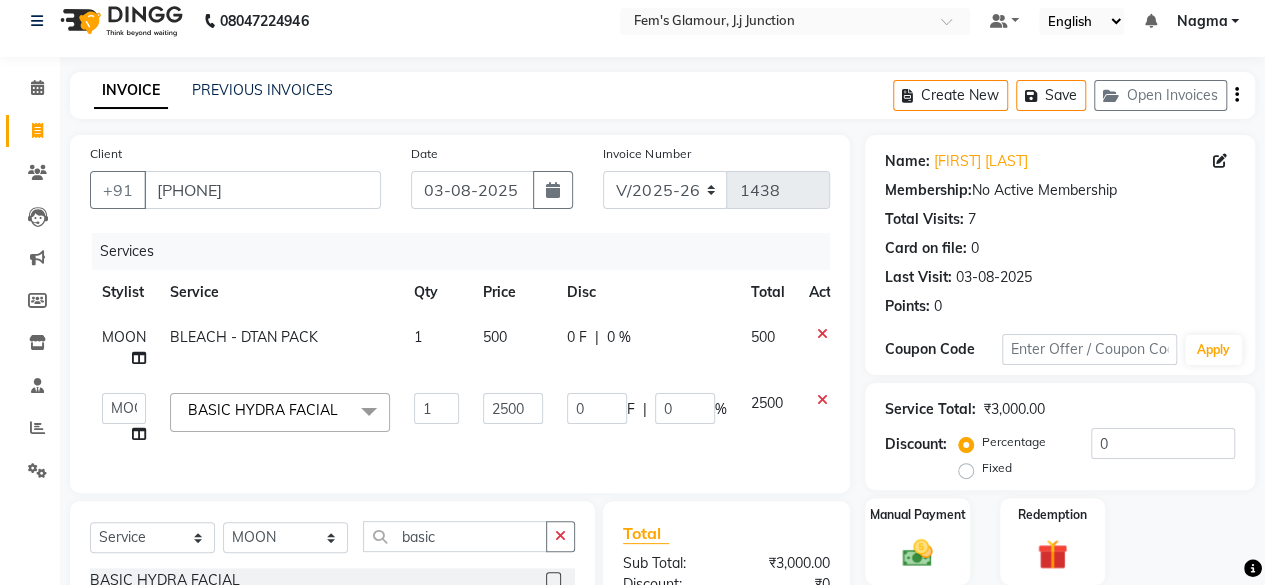 scroll, scrollTop: 268, scrollLeft: 0, axis: vertical 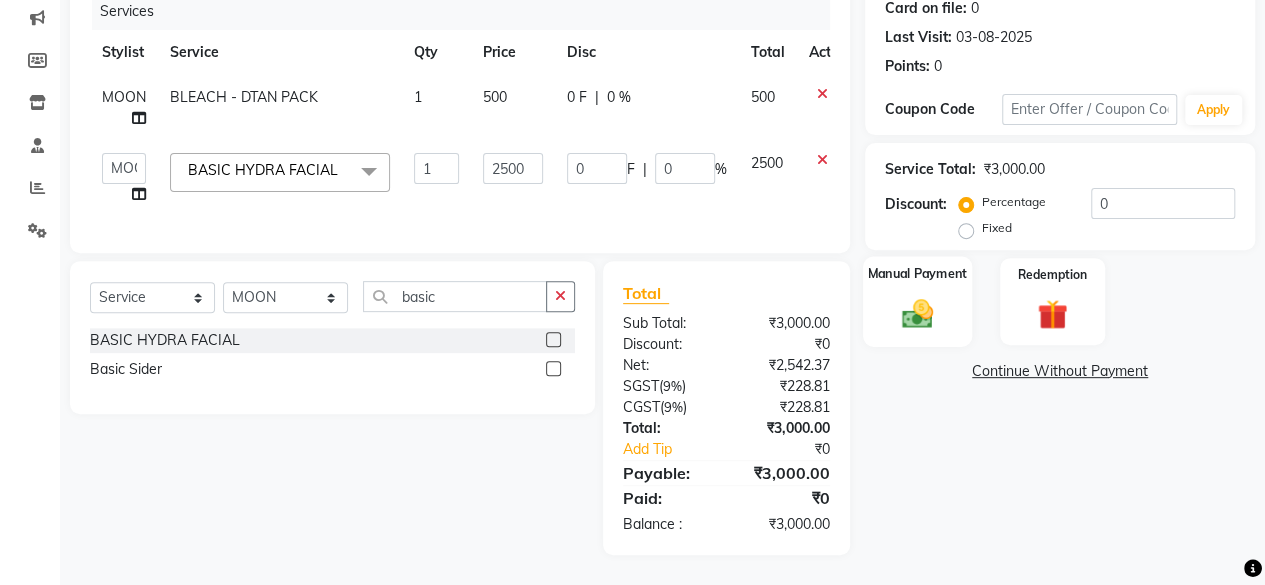 click on "Manual Payment" 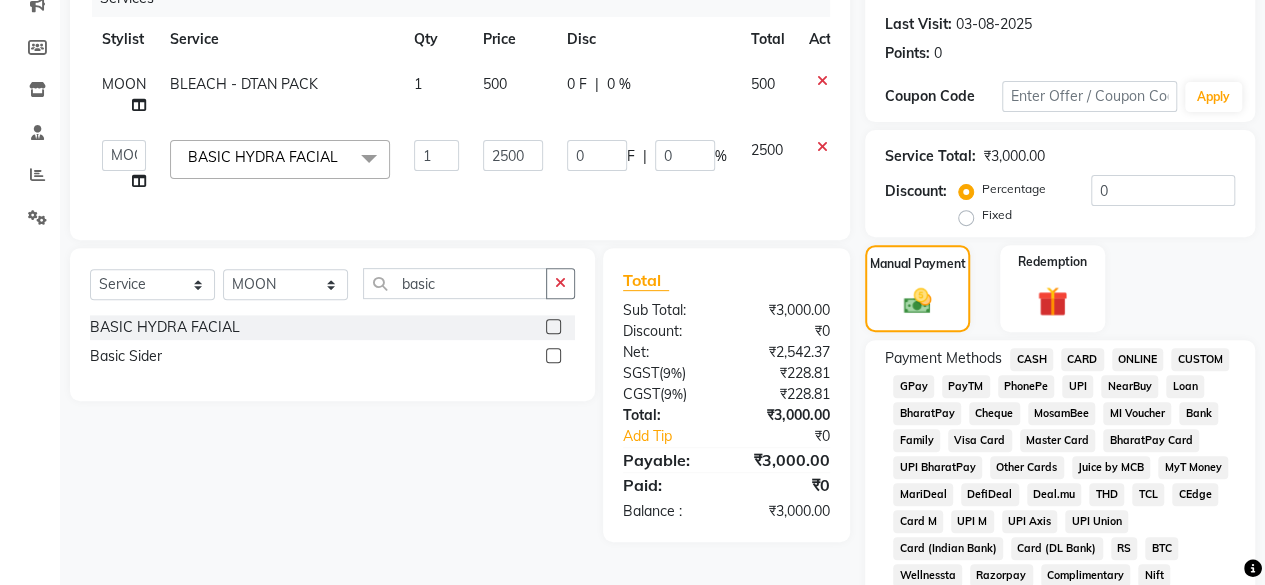 click on "CASH" 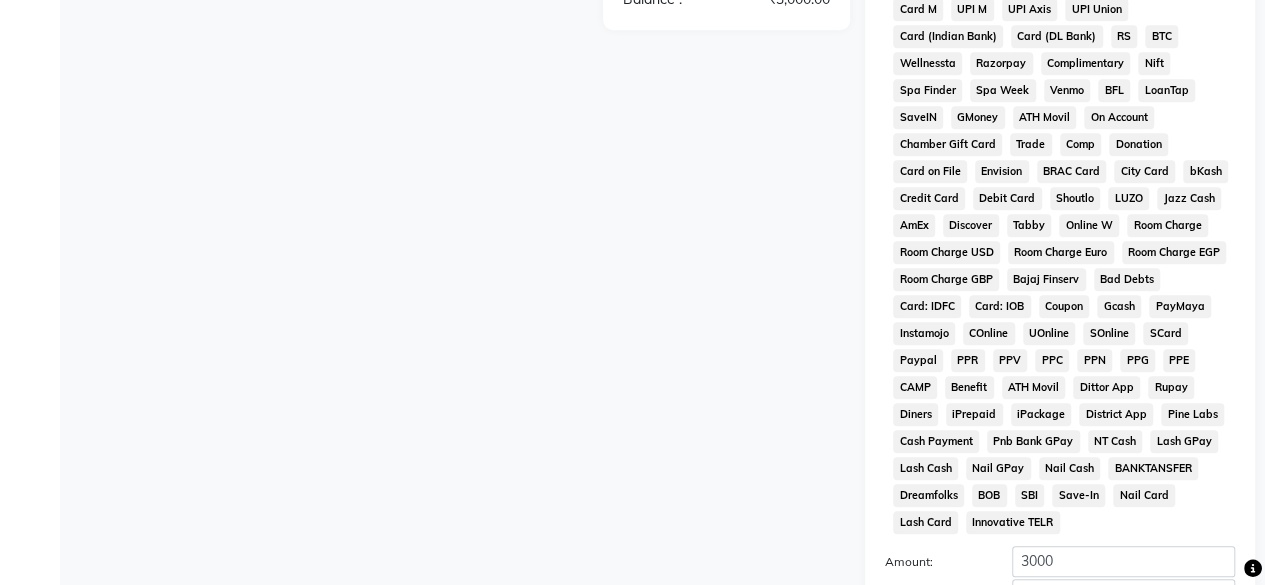 scroll, scrollTop: 999, scrollLeft: 0, axis: vertical 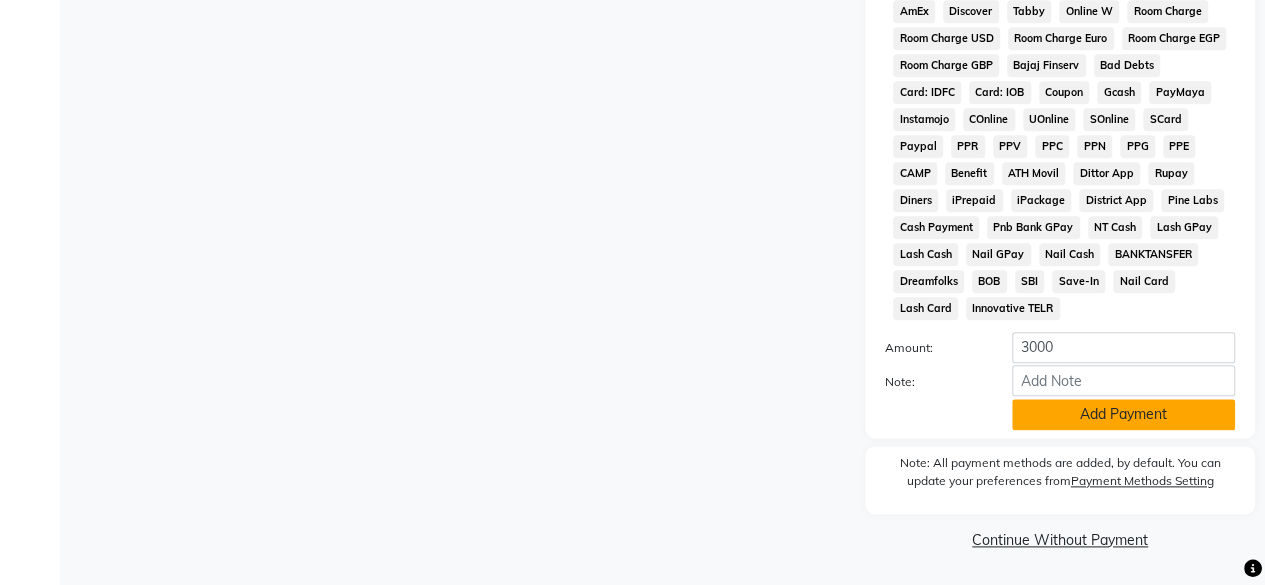 click on "Add Payment" 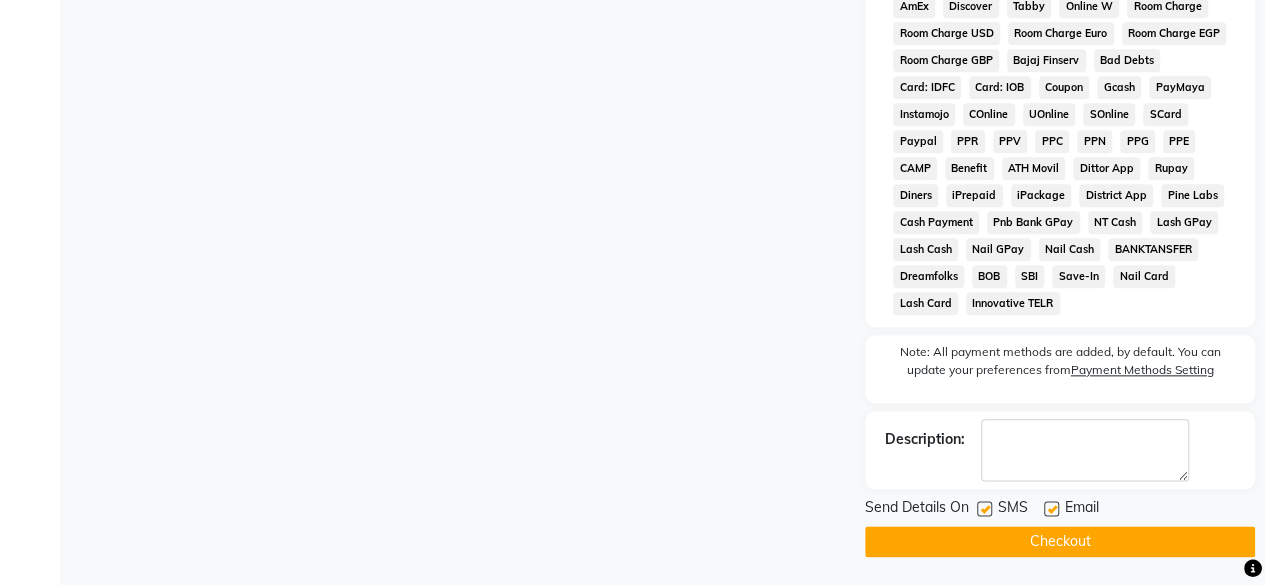 click on "Checkout" 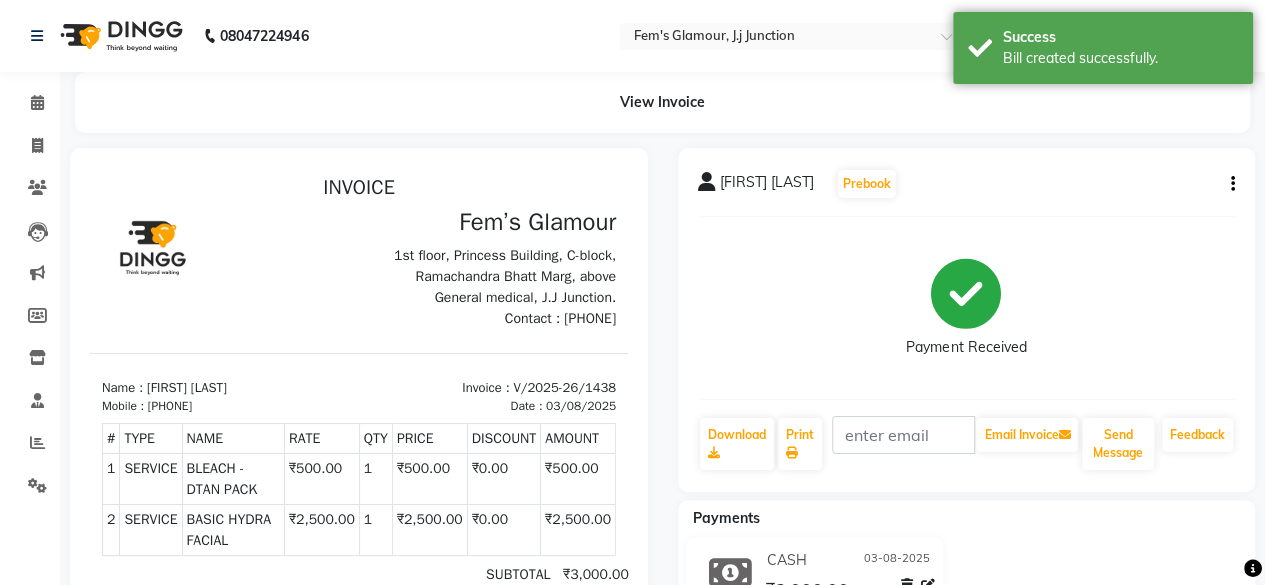 scroll, scrollTop: 0, scrollLeft: 0, axis: both 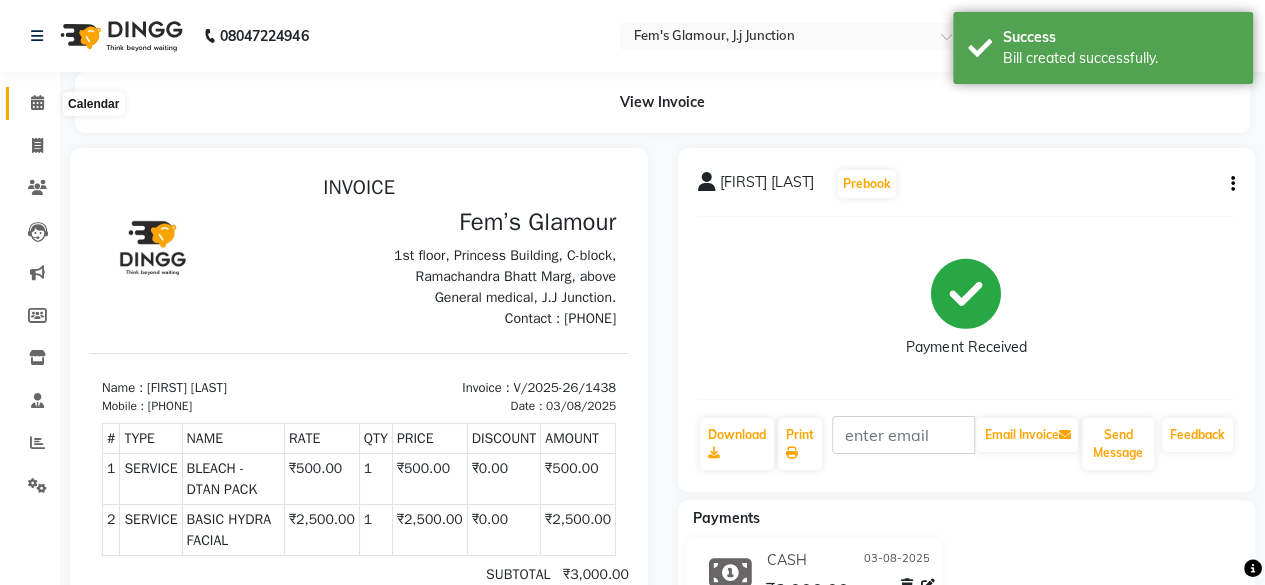 click 